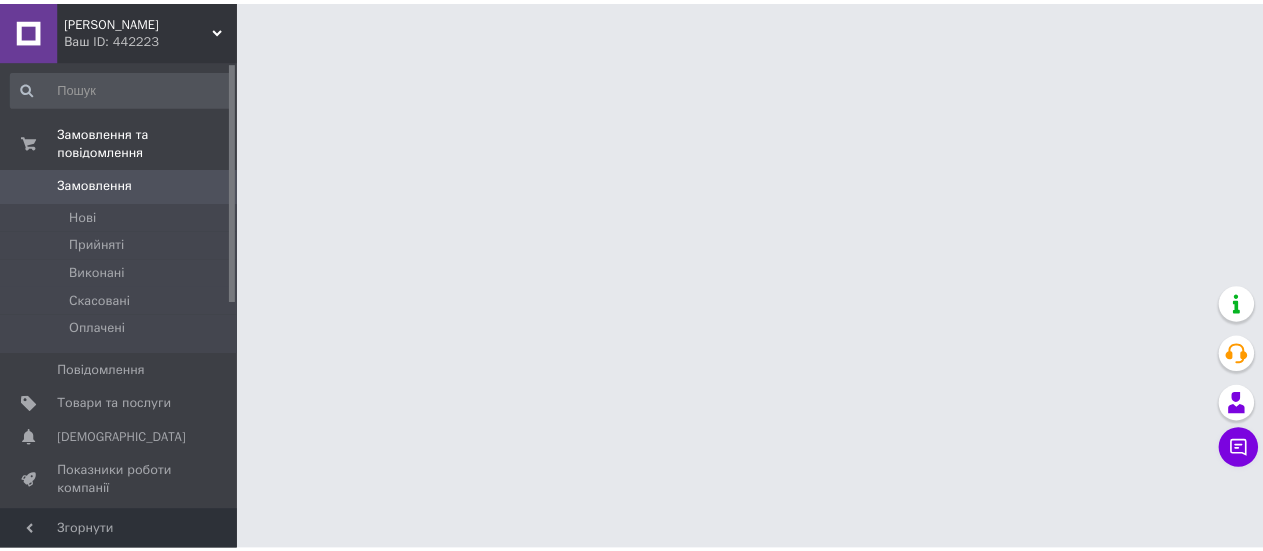 scroll, scrollTop: 0, scrollLeft: 0, axis: both 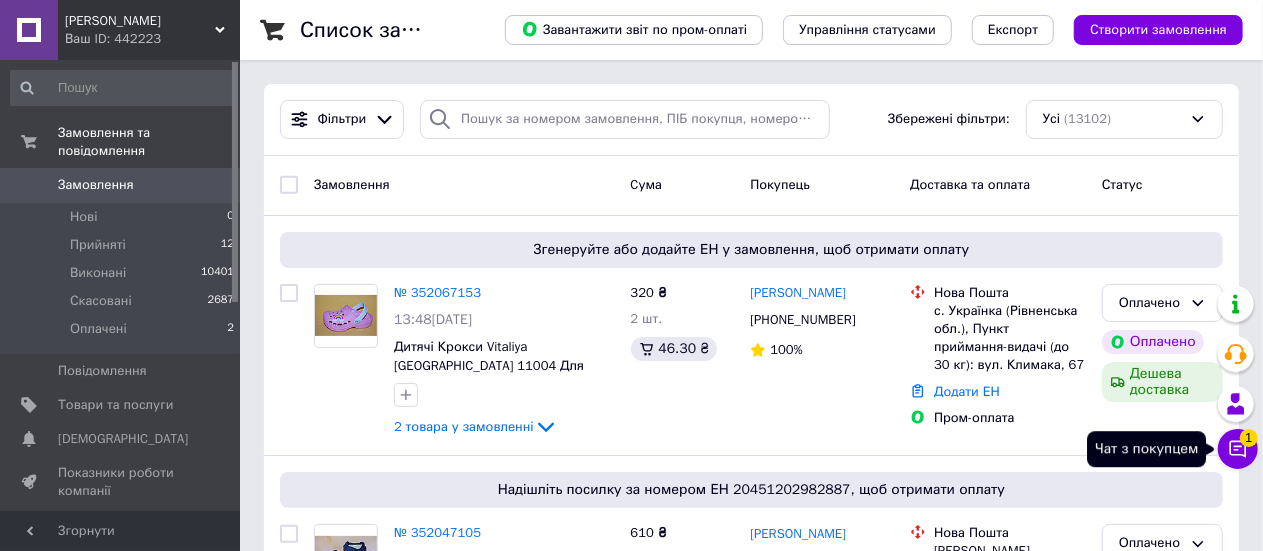 click 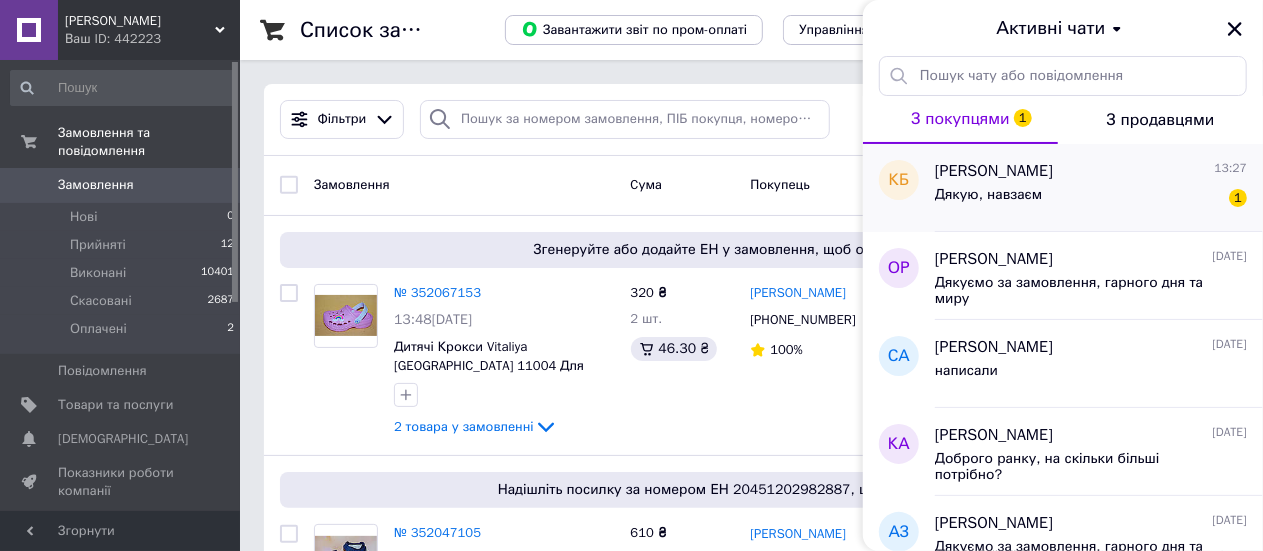 click on "Дякую, навзаєм 1" at bounding box center (1091, 199) 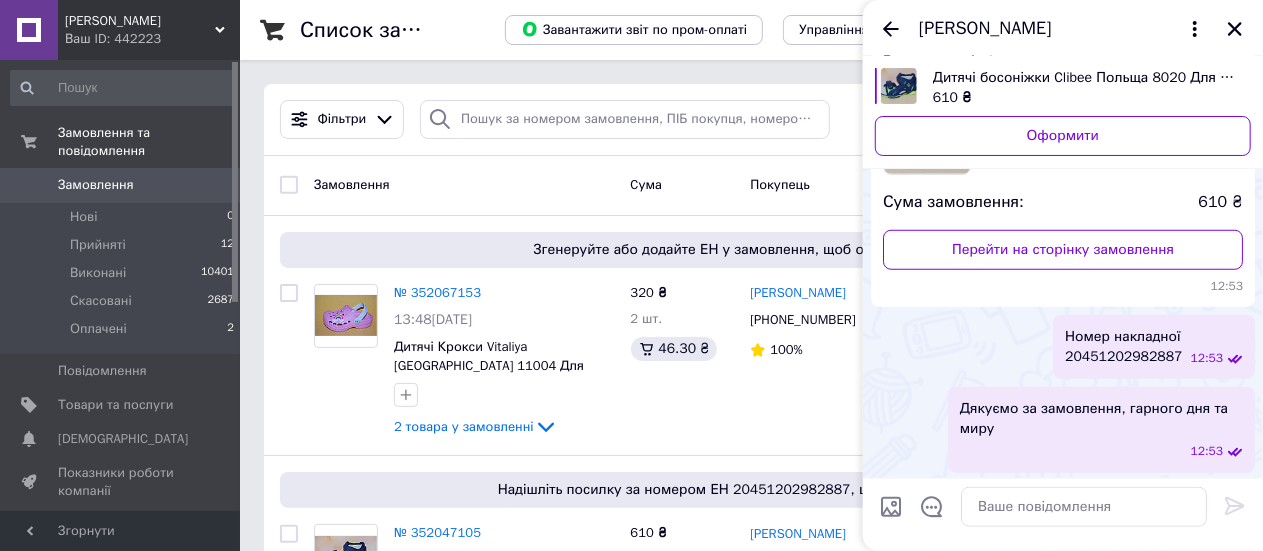scroll, scrollTop: 819, scrollLeft: 0, axis: vertical 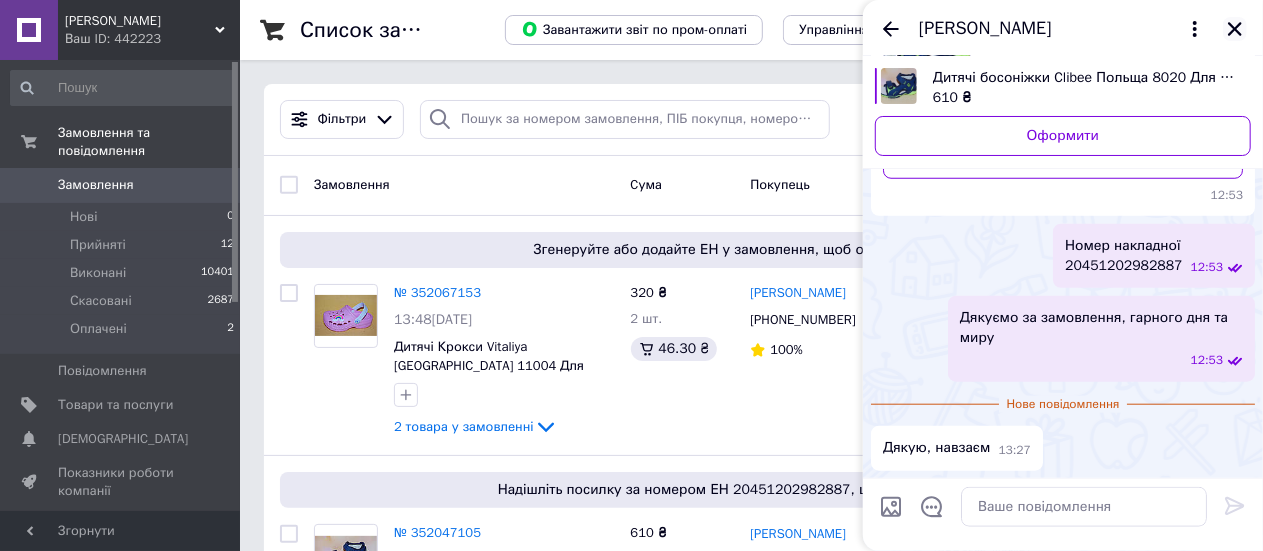 click 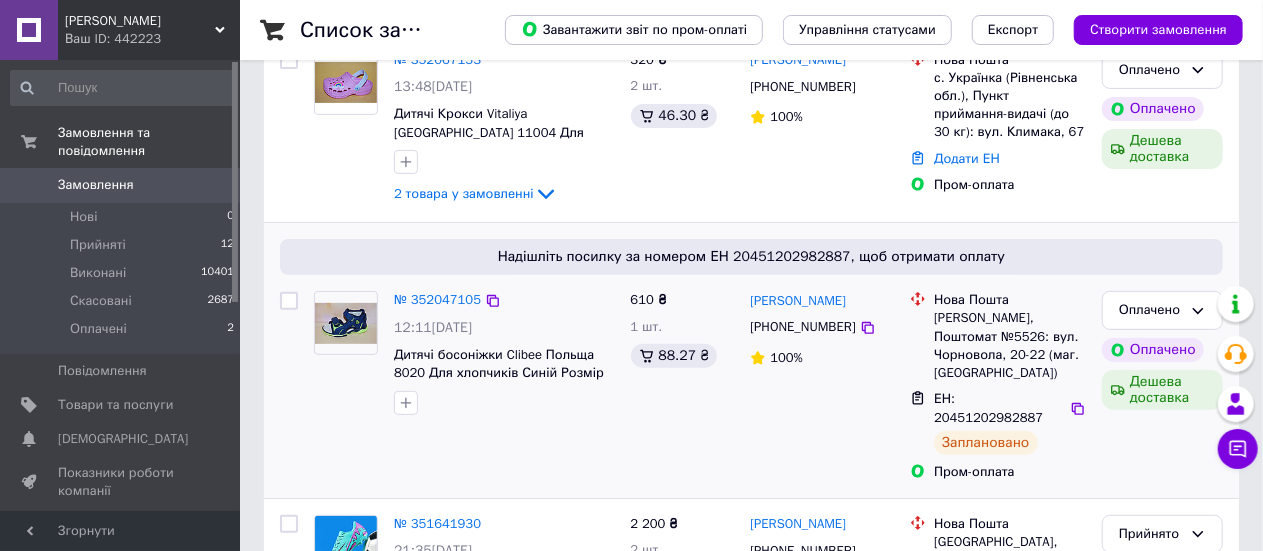 scroll, scrollTop: 0, scrollLeft: 0, axis: both 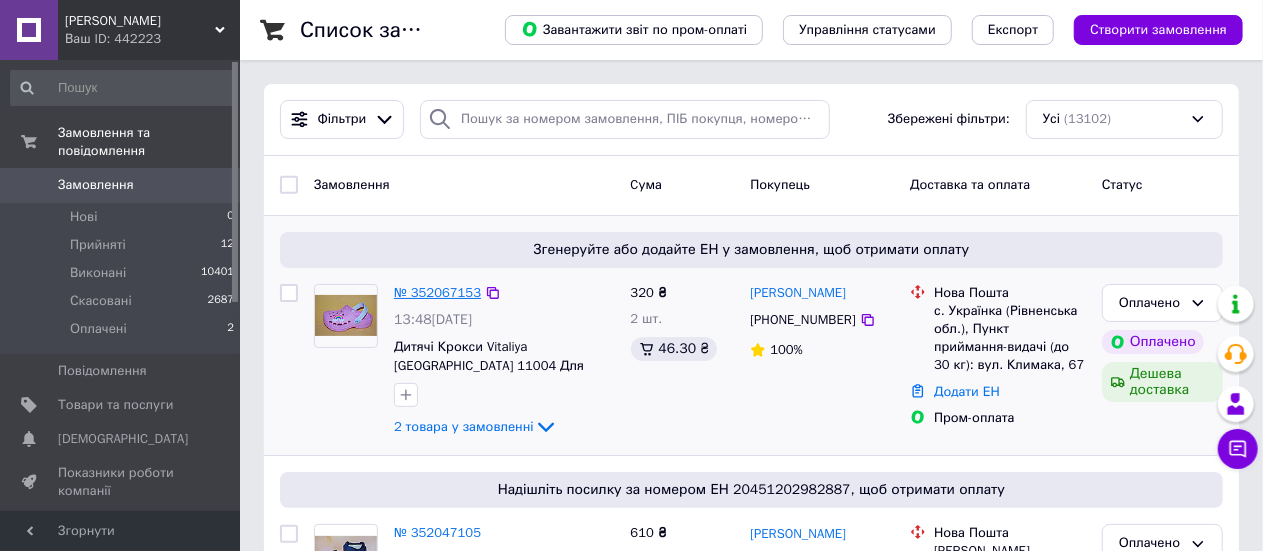 click on "№ 352067153" at bounding box center (437, 292) 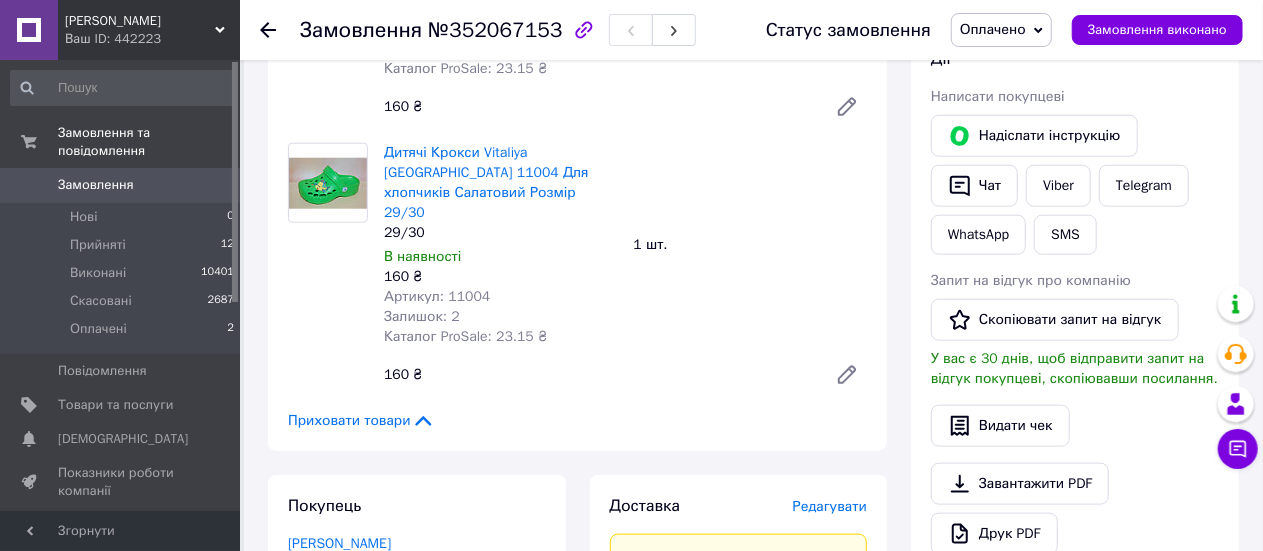 scroll, scrollTop: 700, scrollLeft: 0, axis: vertical 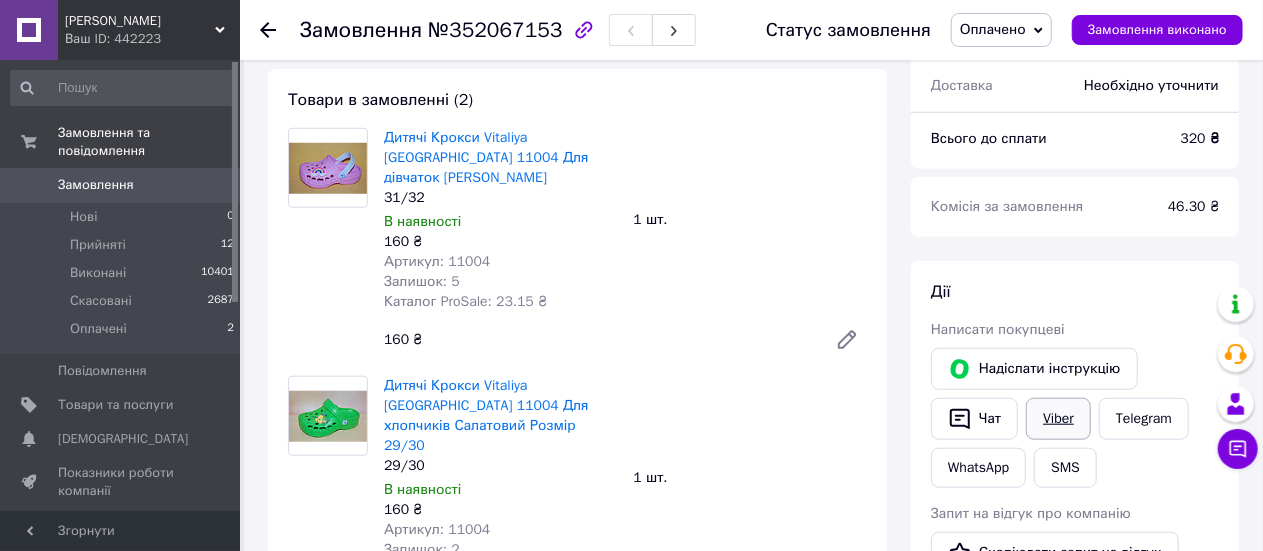 click on "Viber" at bounding box center [1058, 419] 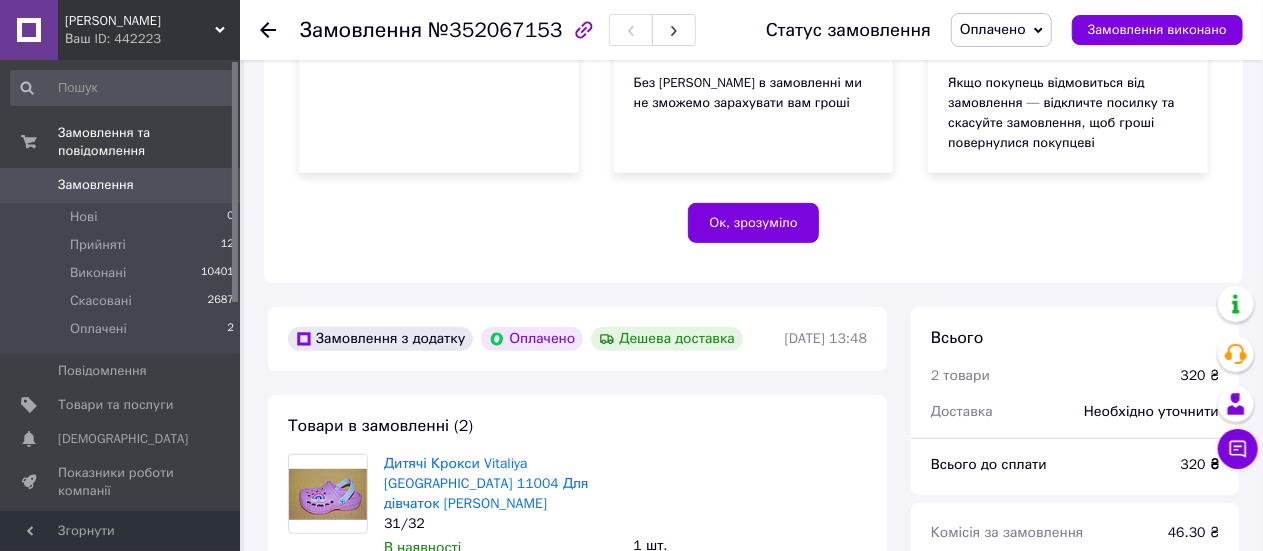 scroll, scrollTop: 466, scrollLeft: 0, axis: vertical 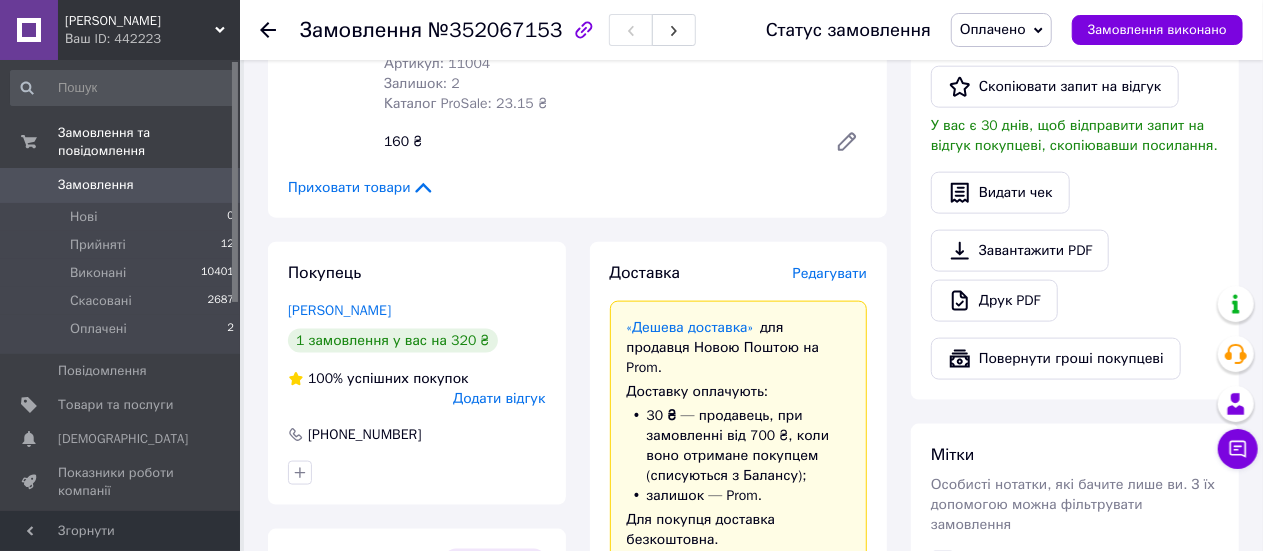 click on "Редагувати" at bounding box center [830, 273] 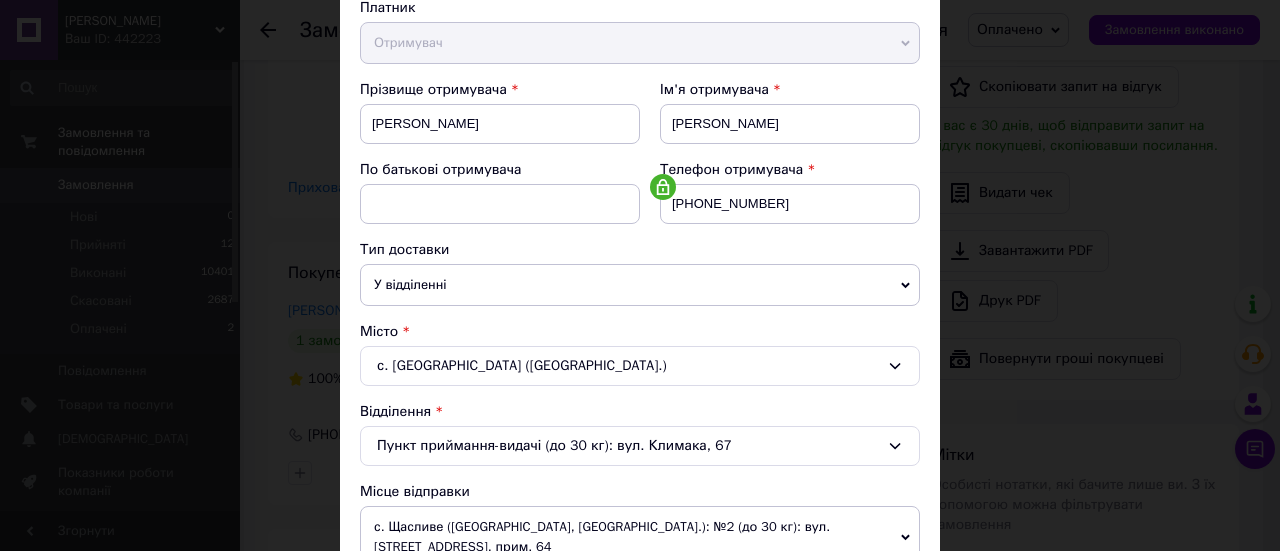 scroll, scrollTop: 466, scrollLeft: 0, axis: vertical 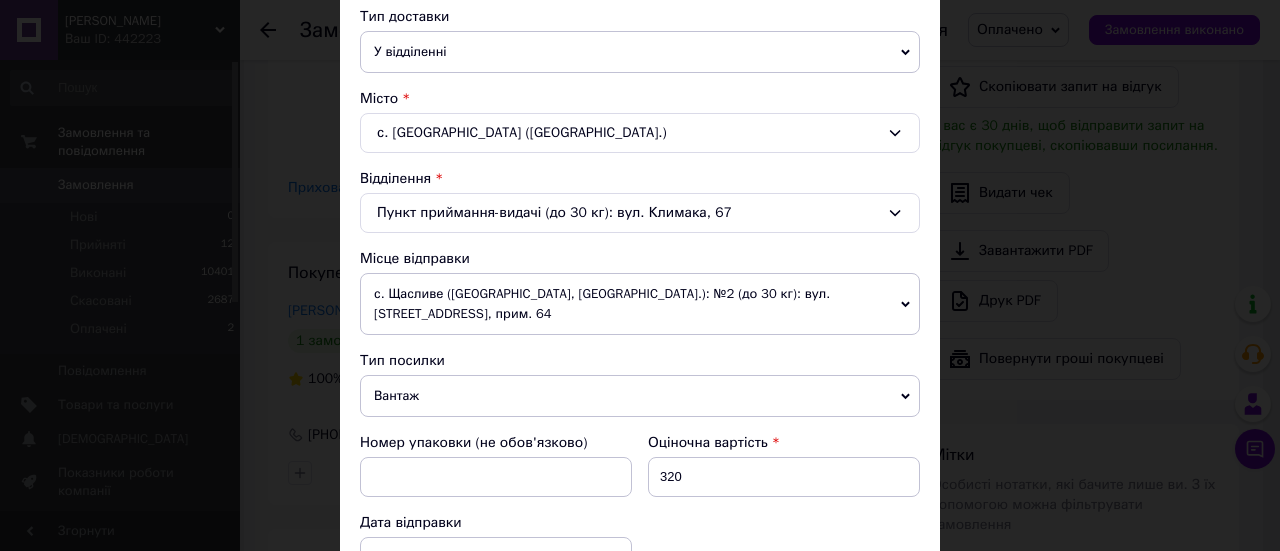 click on "с. Щасливе ([GEOGRAPHIC_DATA], [GEOGRAPHIC_DATA].): №2 (до 30 кг): вул. [STREET_ADDRESS], прим. 64" at bounding box center (640, 304) 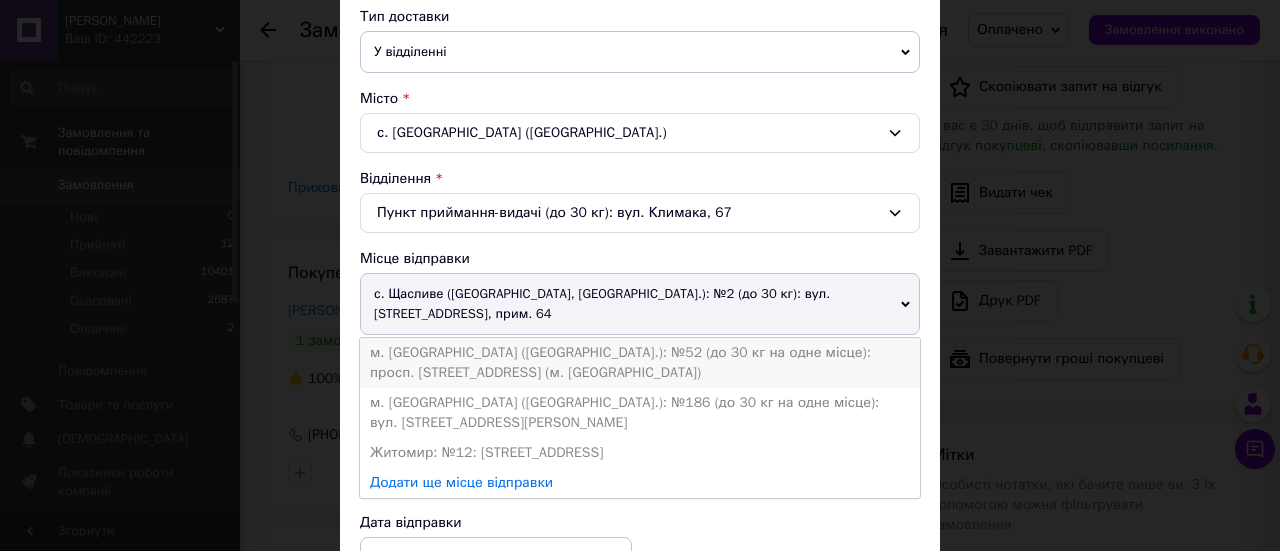 click on "м. Київ (Київська обл.): №52 (до 30 кг на одне місце): просп. М.Бажана, 3 (м. Харківська)" at bounding box center [640, 363] 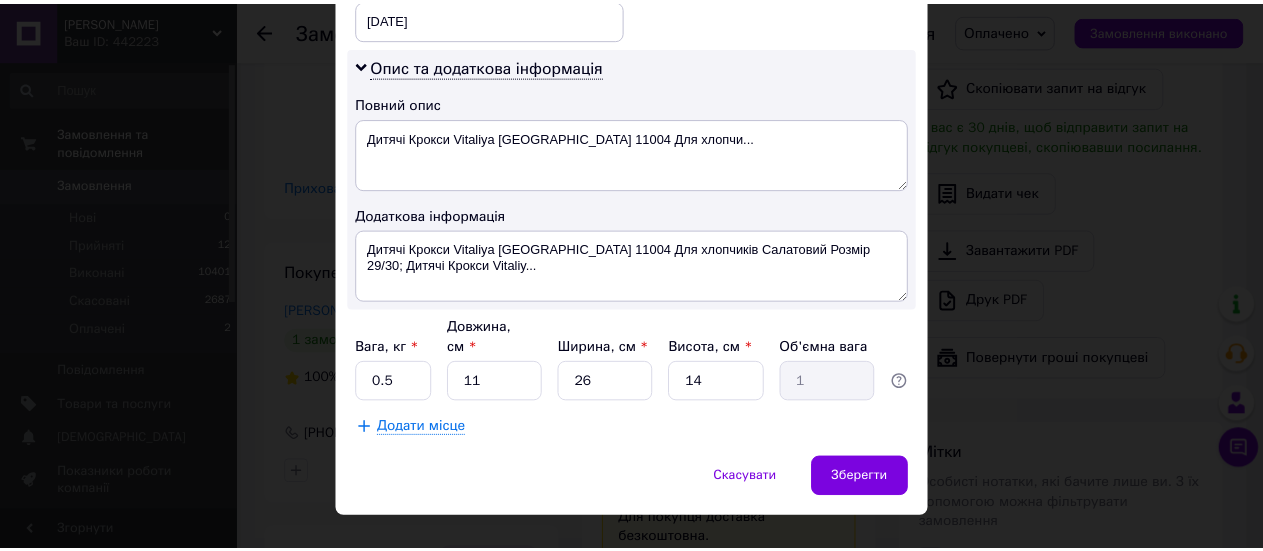 scroll, scrollTop: 1010, scrollLeft: 0, axis: vertical 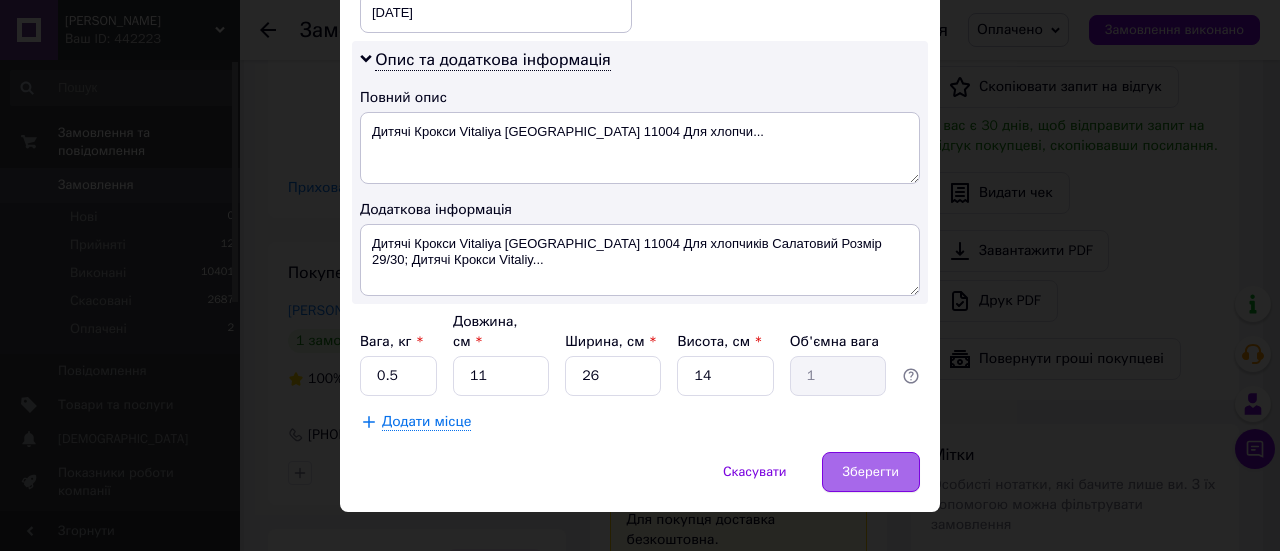 click on "Зберегти" at bounding box center [871, 472] 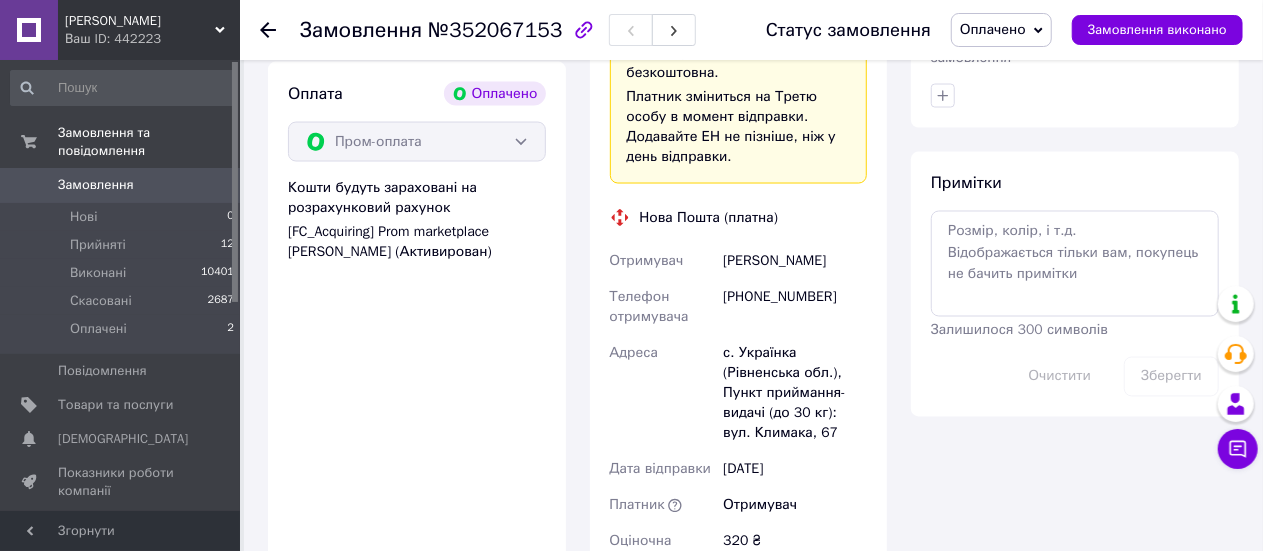 scroll, scrollTop: 1866, scrollLeft: 0, axis: vertical 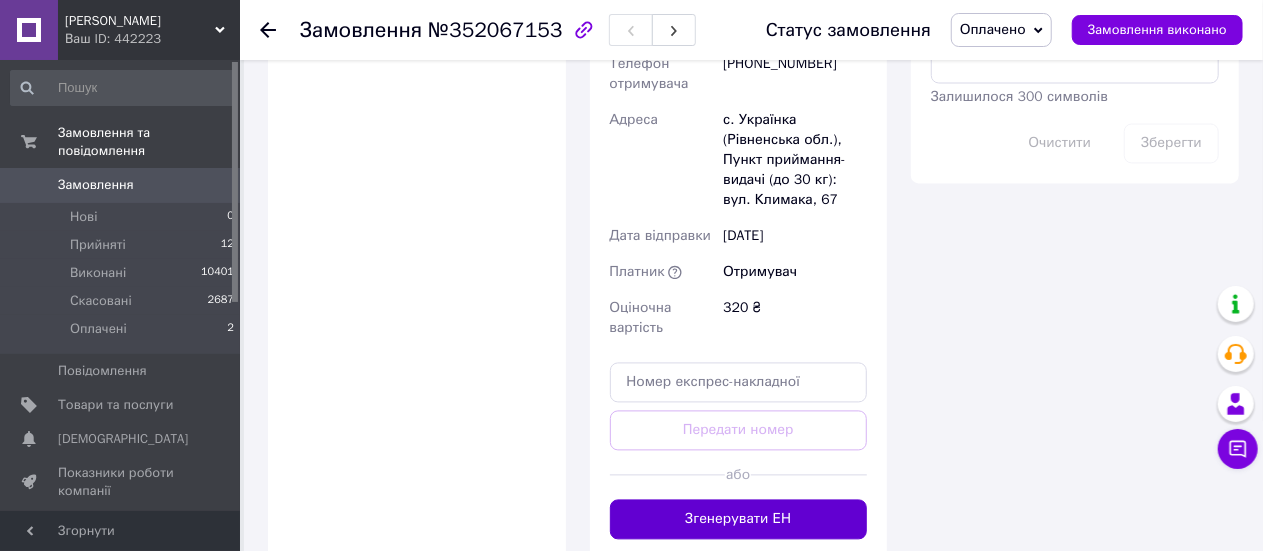 click on "Згенерувати ЕН" at bounding box center [739, 520] 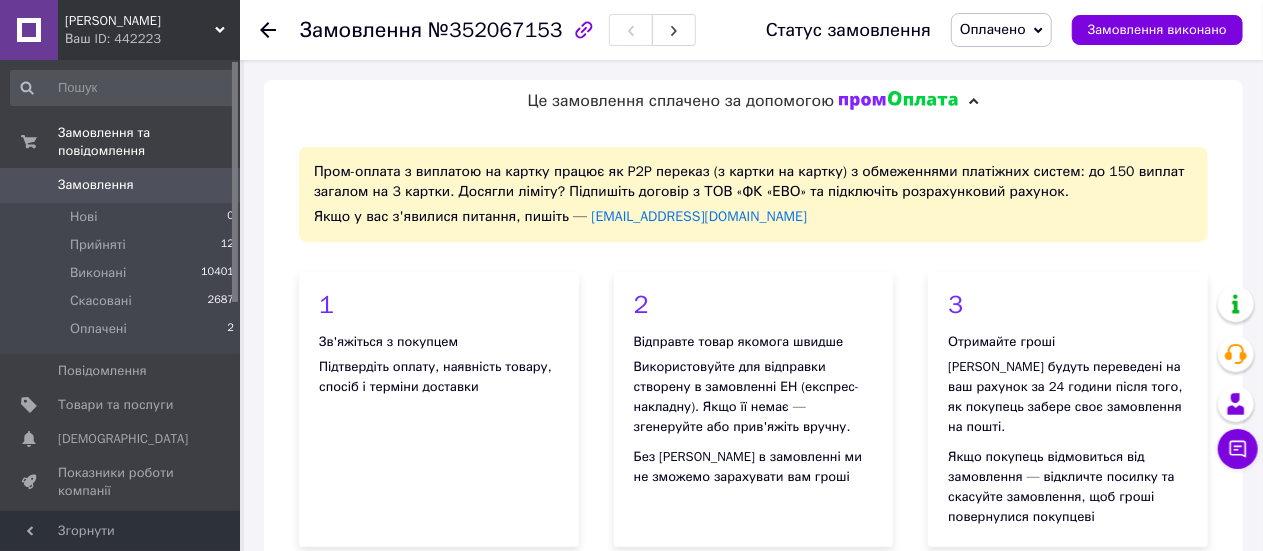 scroll, scrollTop: 466, scrollLeft: 0, axis: vertical 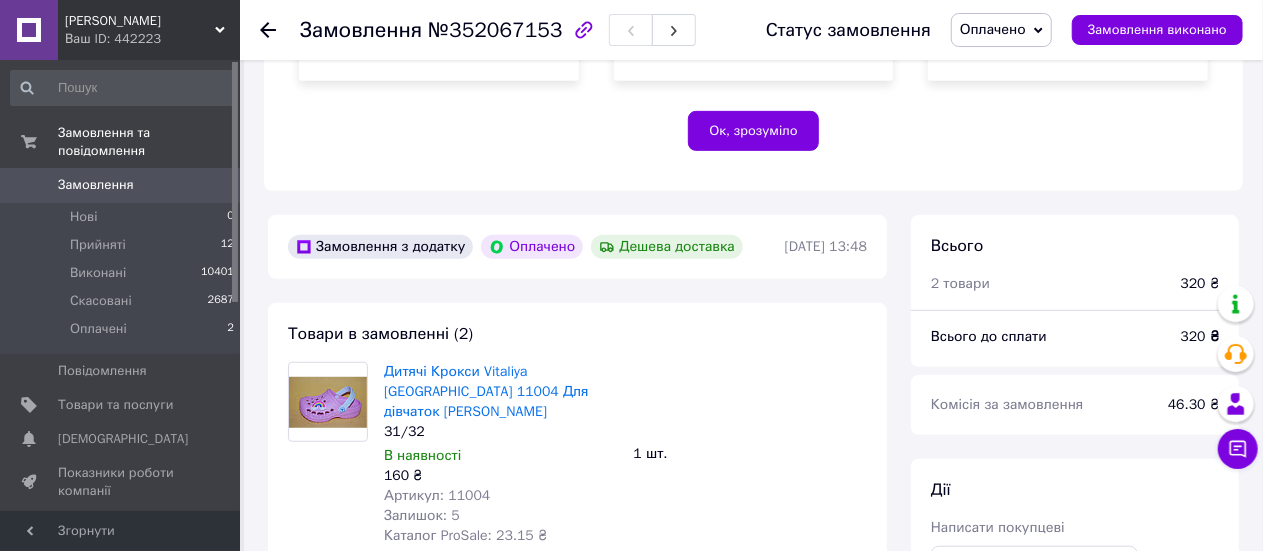 click 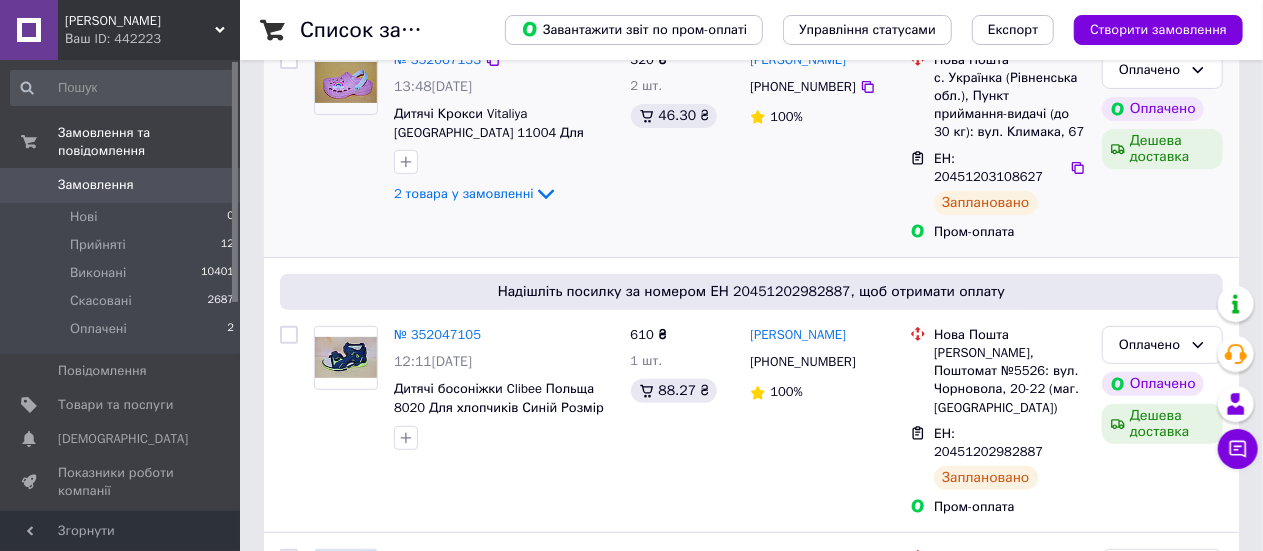 scroll, scrollTop: 0, scrollLeft: 0, axis: both 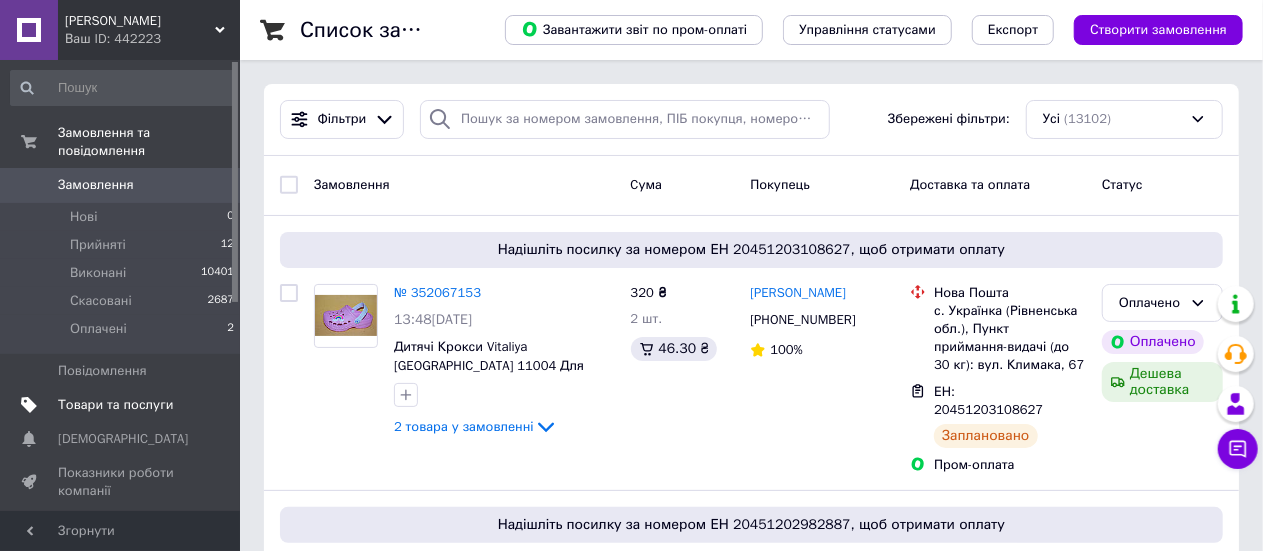 click on "Товари та послуги" at bounding box center (115, 405) 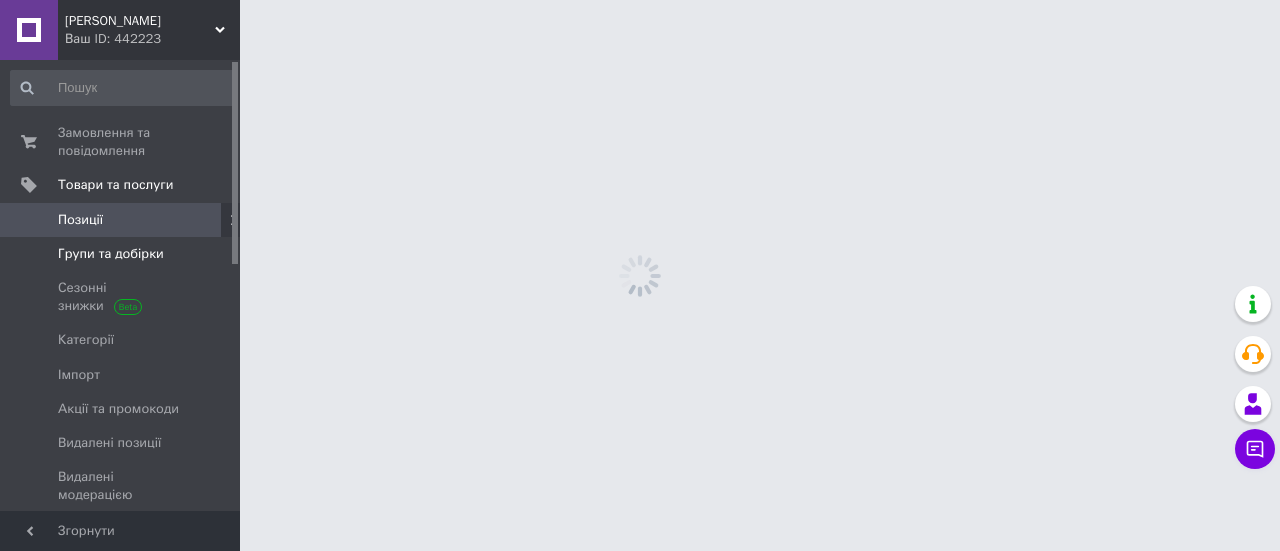click on "Групи та добірки" at bounding box center [111, 254] 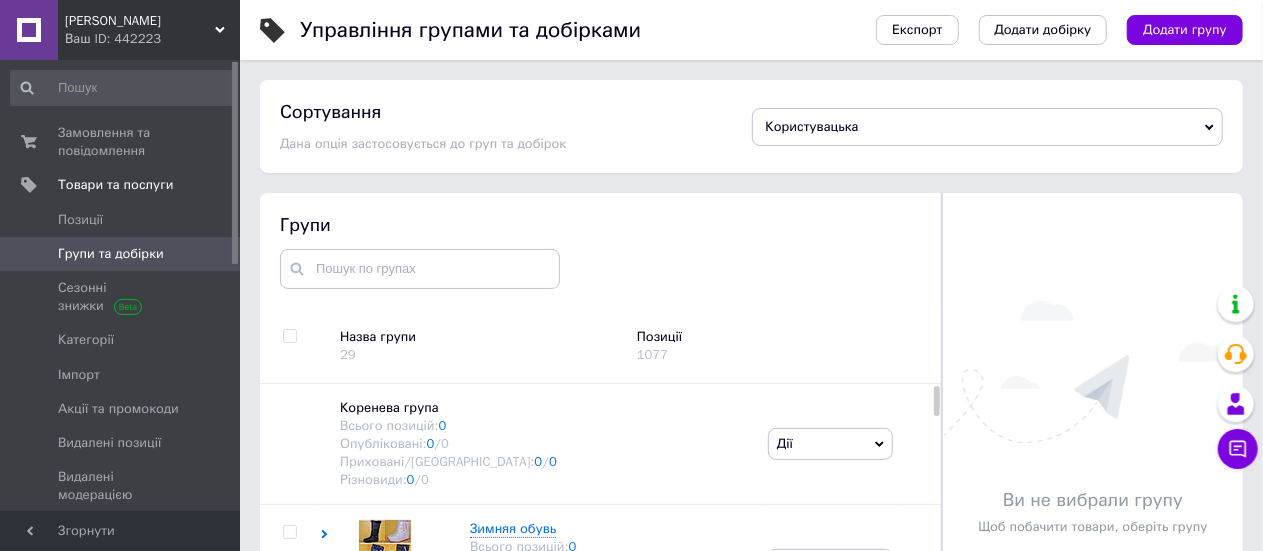 click at bounding box center [289, 336] 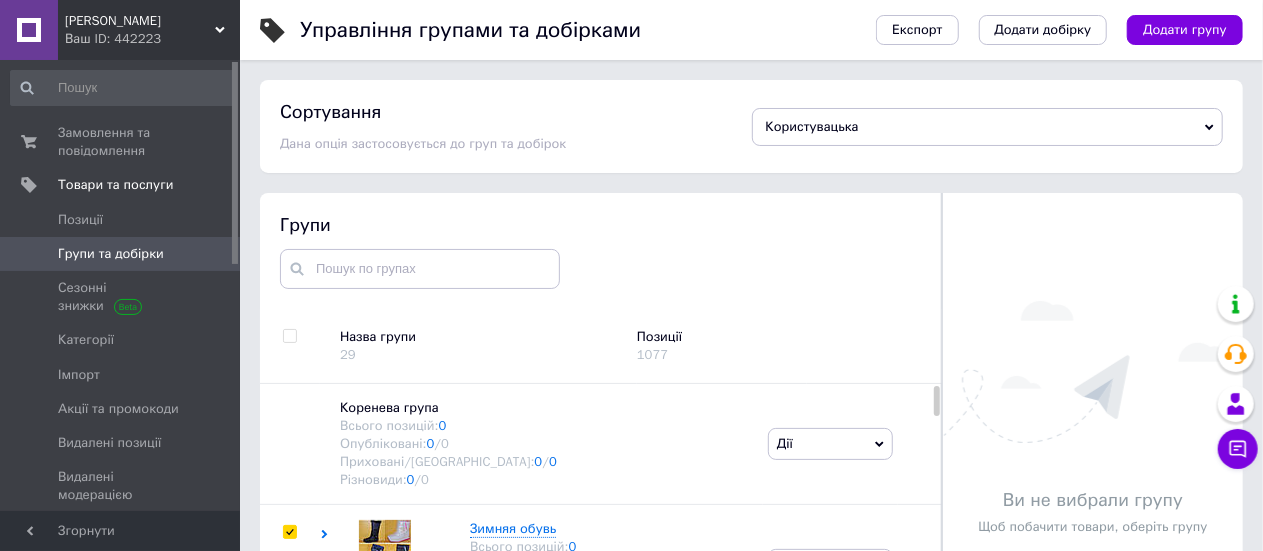 checkbox on "true" 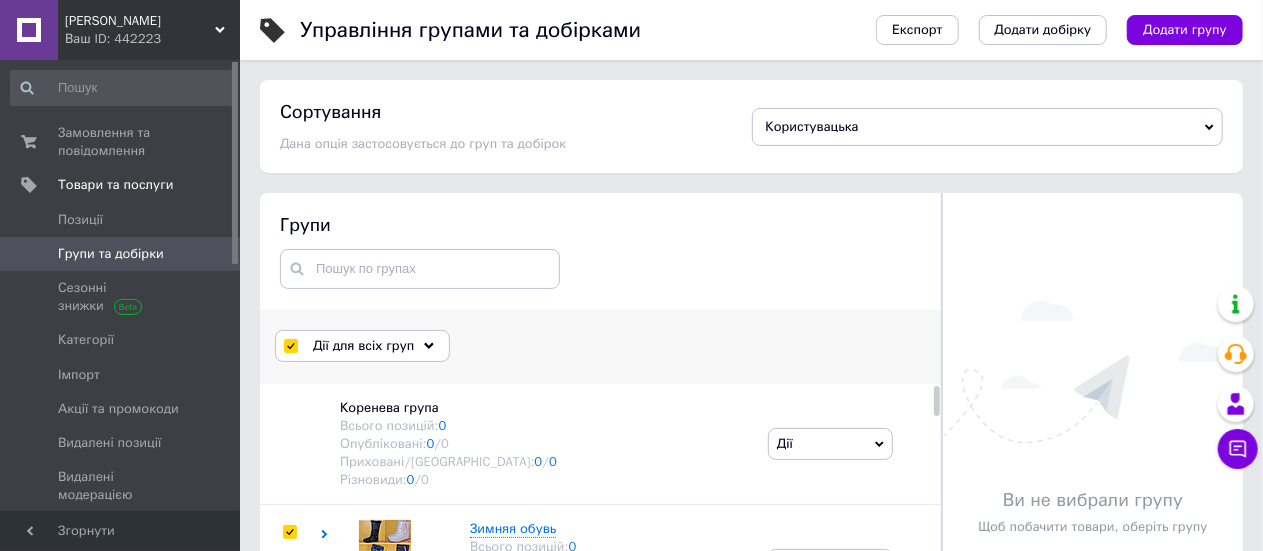click on "Дії для всіх груп" at bounding box center (363, 346) 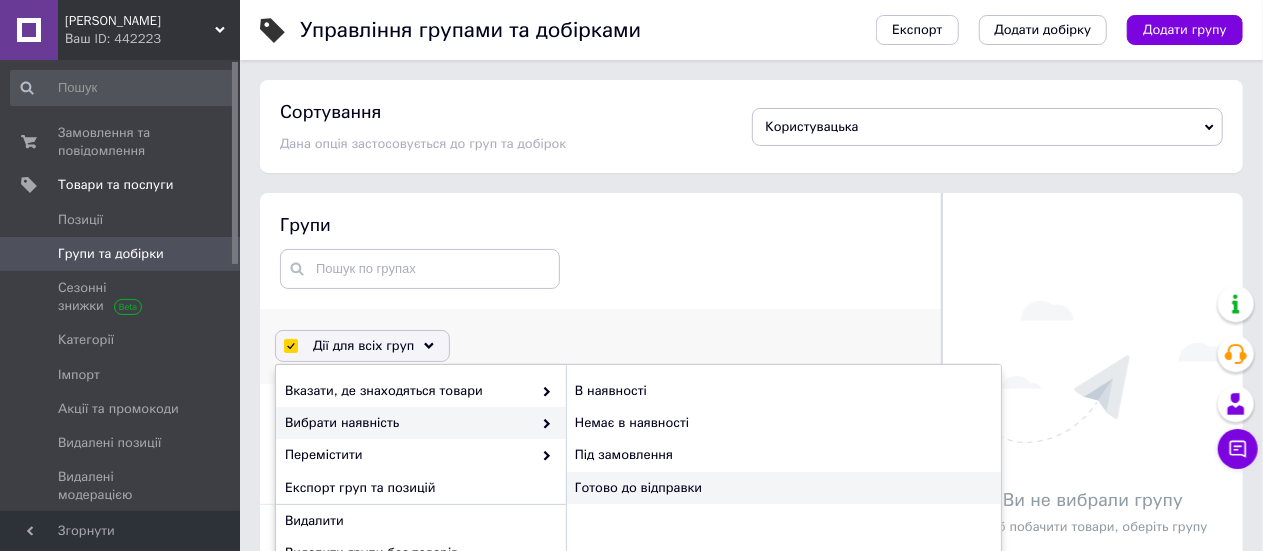 click on "Готово до відправки" at bounding box center (783, 488) 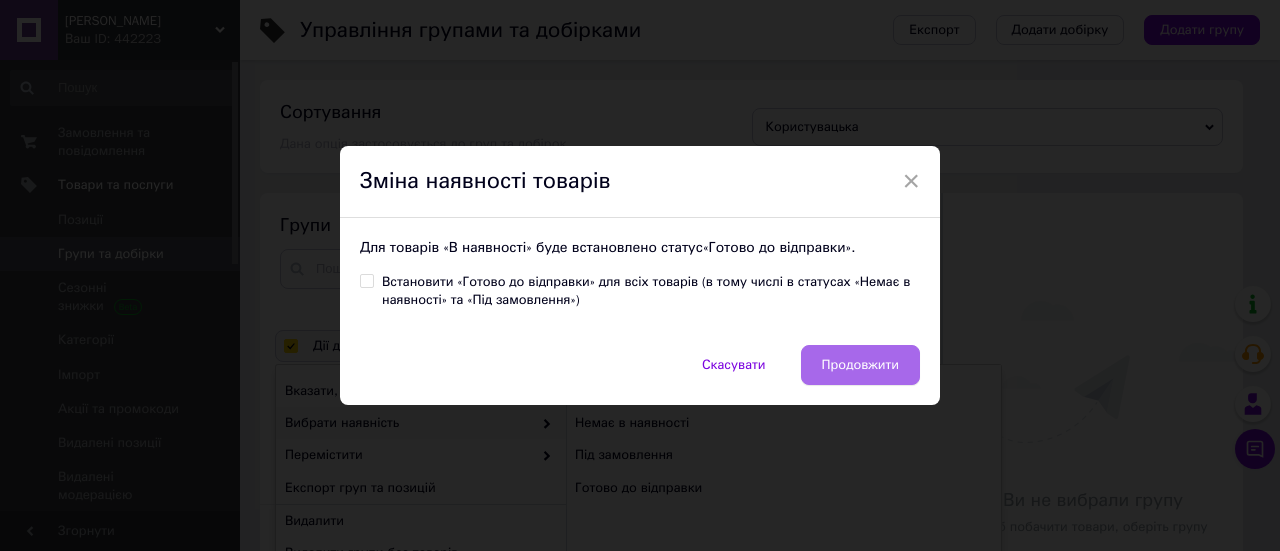 click on "Продовжити" at bounding box center (860, 365) 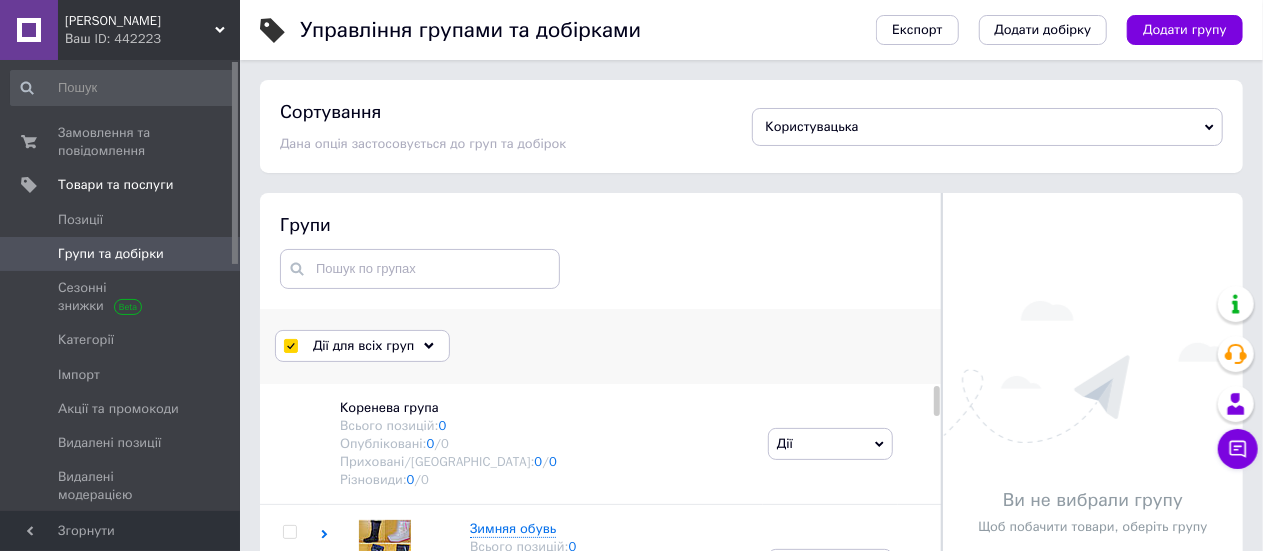 checkbox on "false" 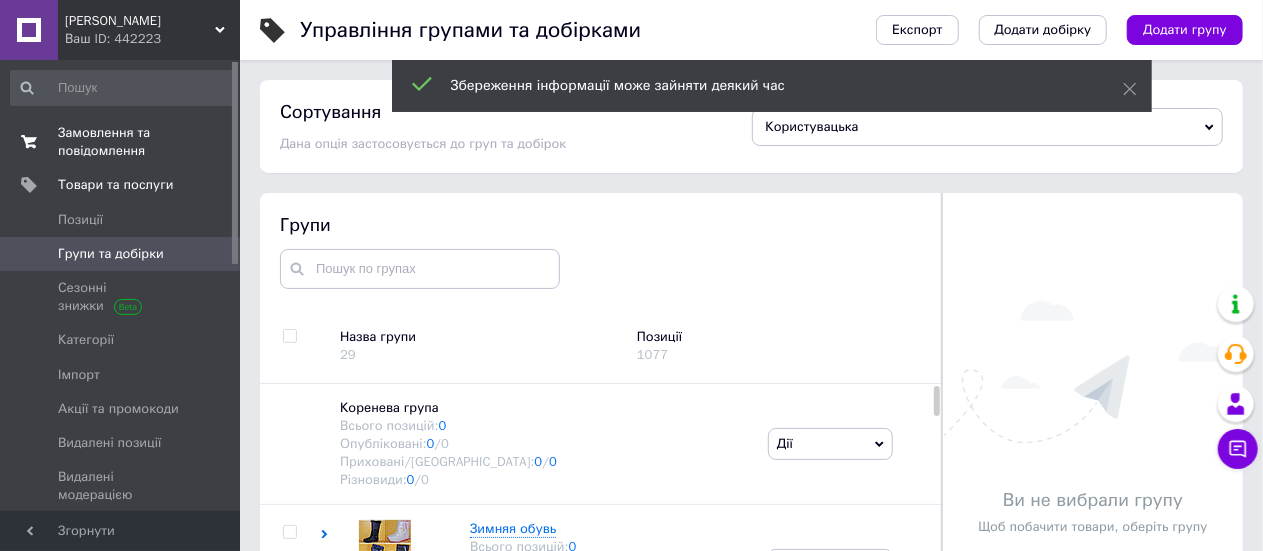 click on "Замовлення та повідомлення" at bounding box center [121, 142] 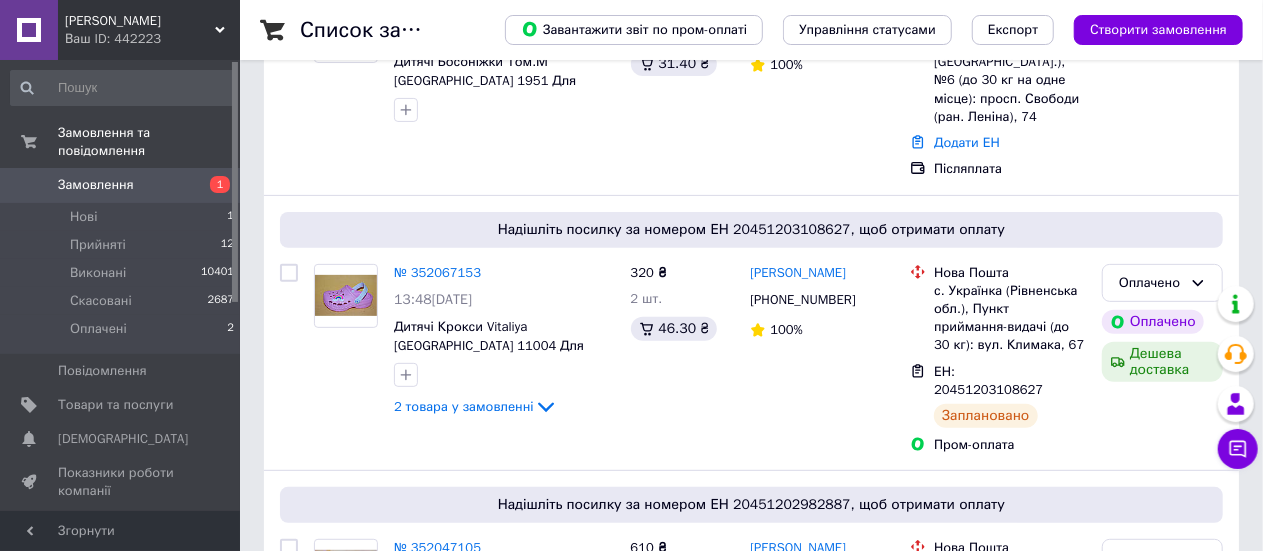 scroll, scrollTop: 0, scrollLeft: 0, axis: both 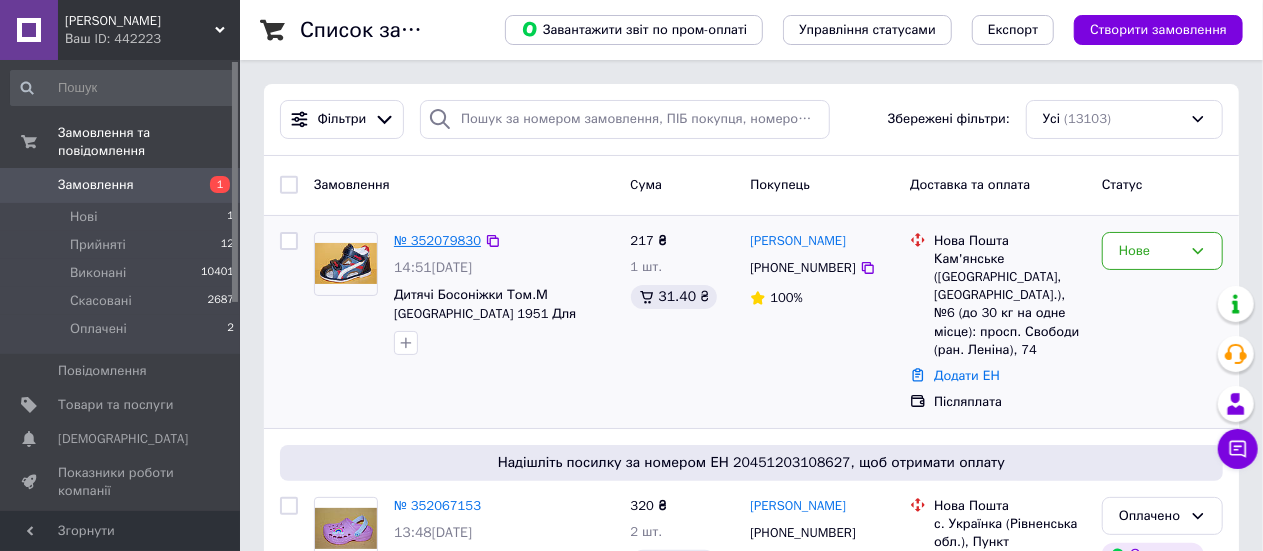 click on "№ 352079830" at bounding box center (437, 240) 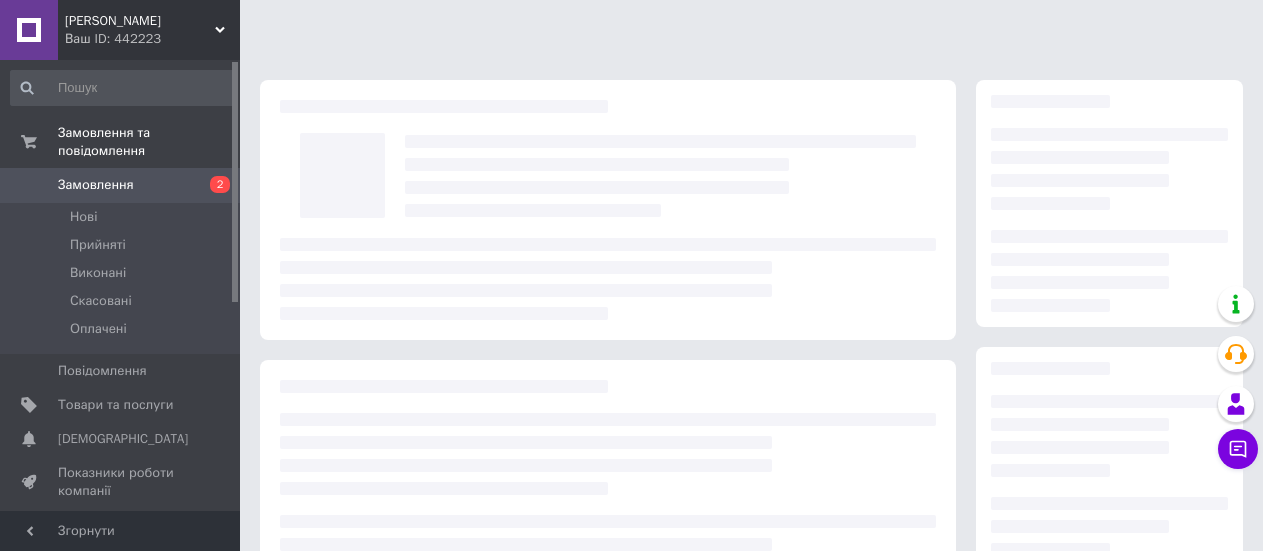 scroll, scrollTop: 0, scrollLeft: 0, axis: both 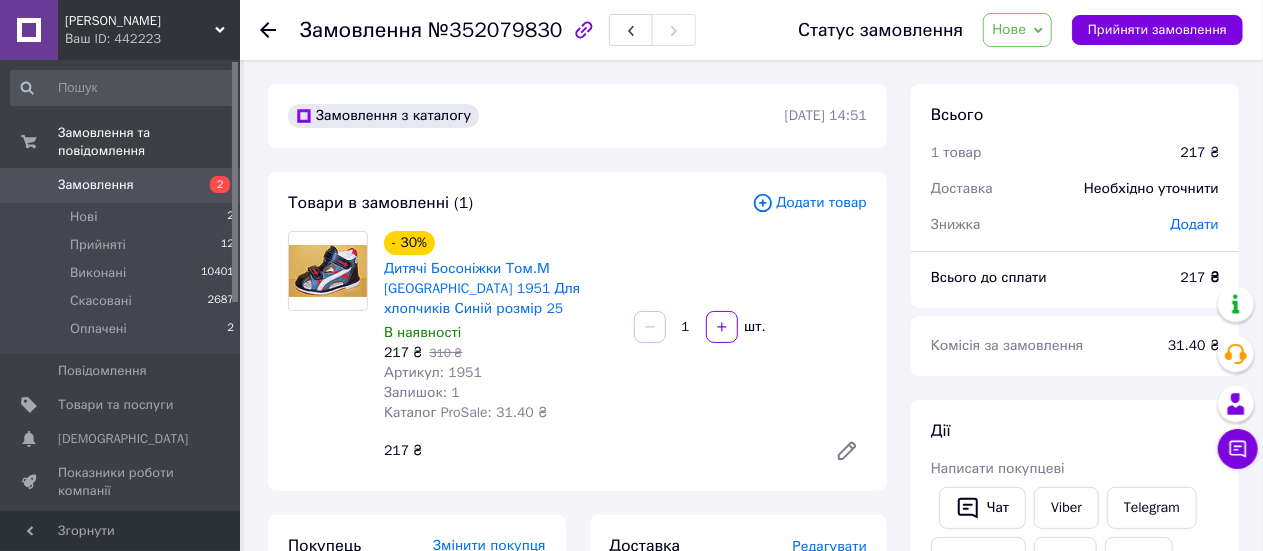click 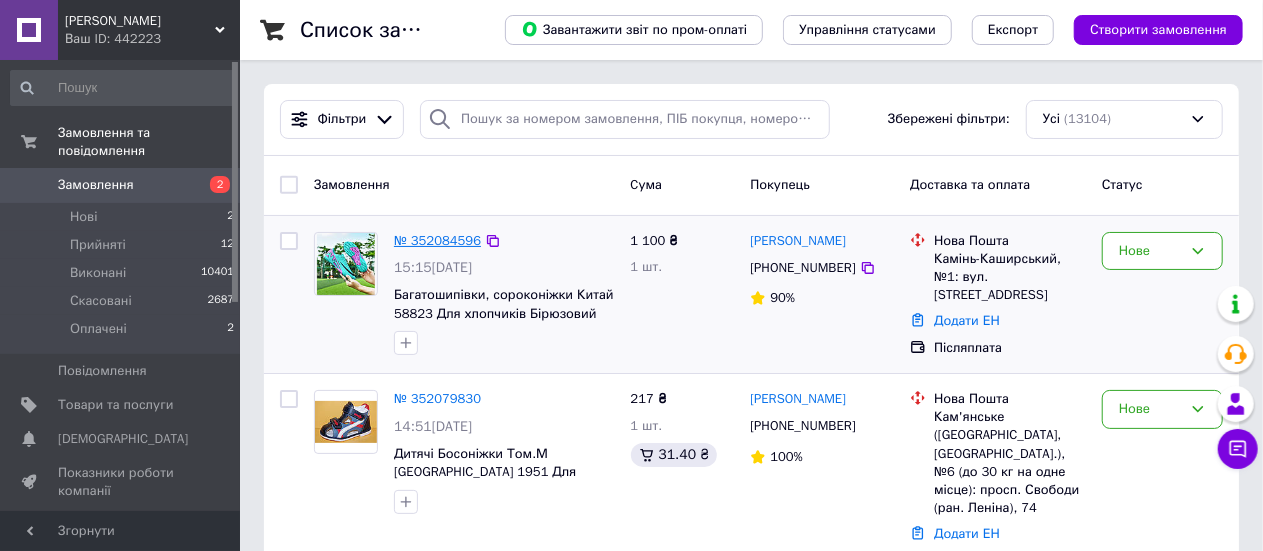 click on "№ 352084596" at bounding box center [437, 240] 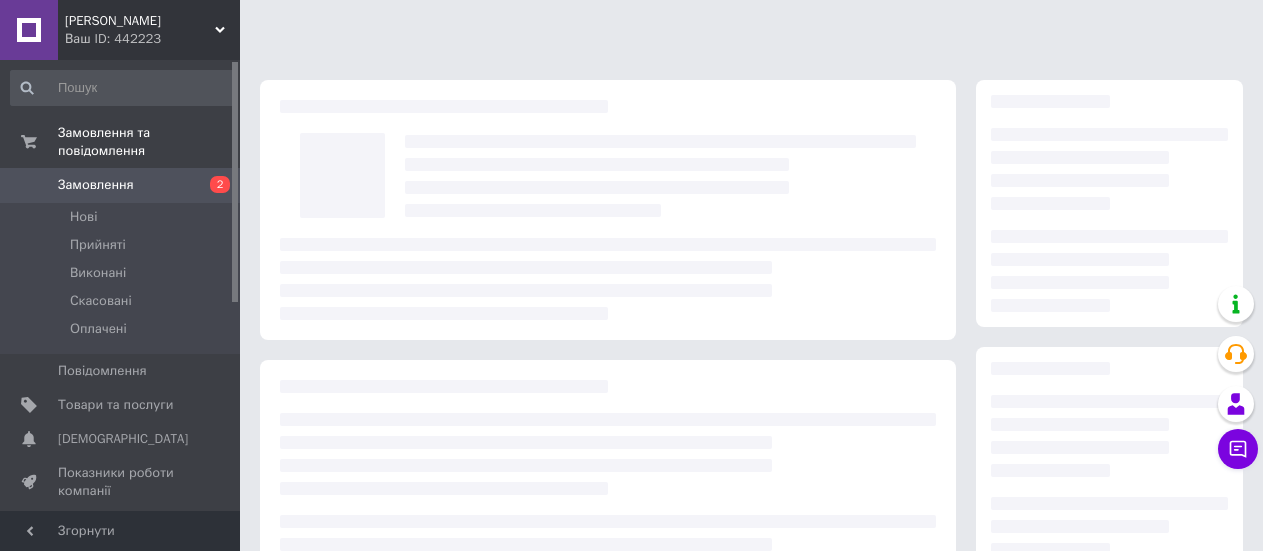 scroll, scrollTop: 0, scrollLeft: 0, axis: both 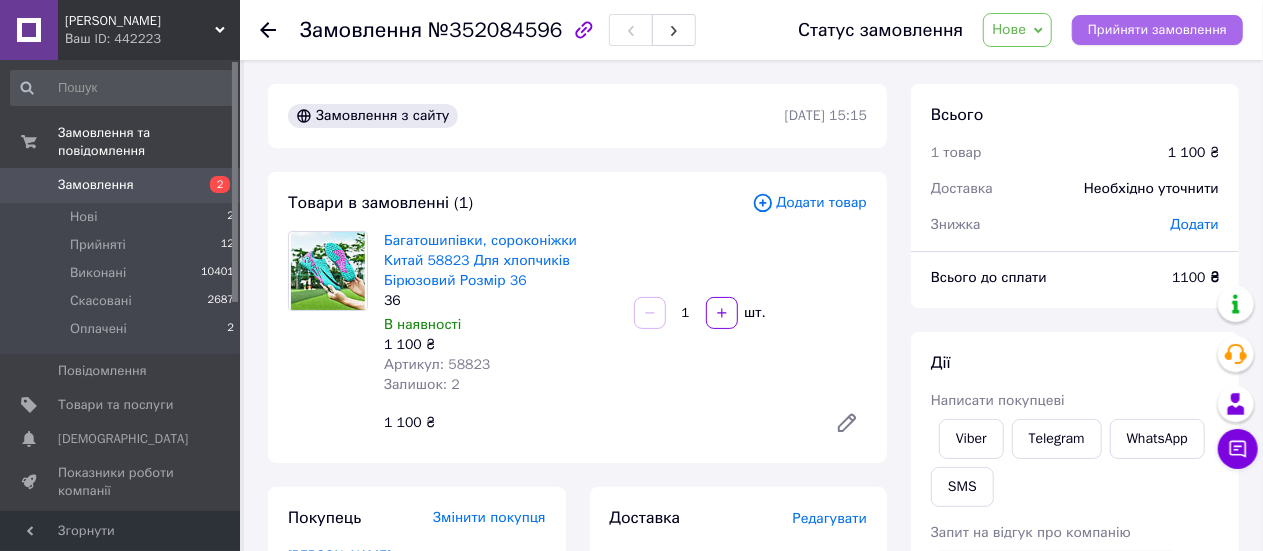 click on "Прийняти замовлення" at bounding box center (1157, 30) 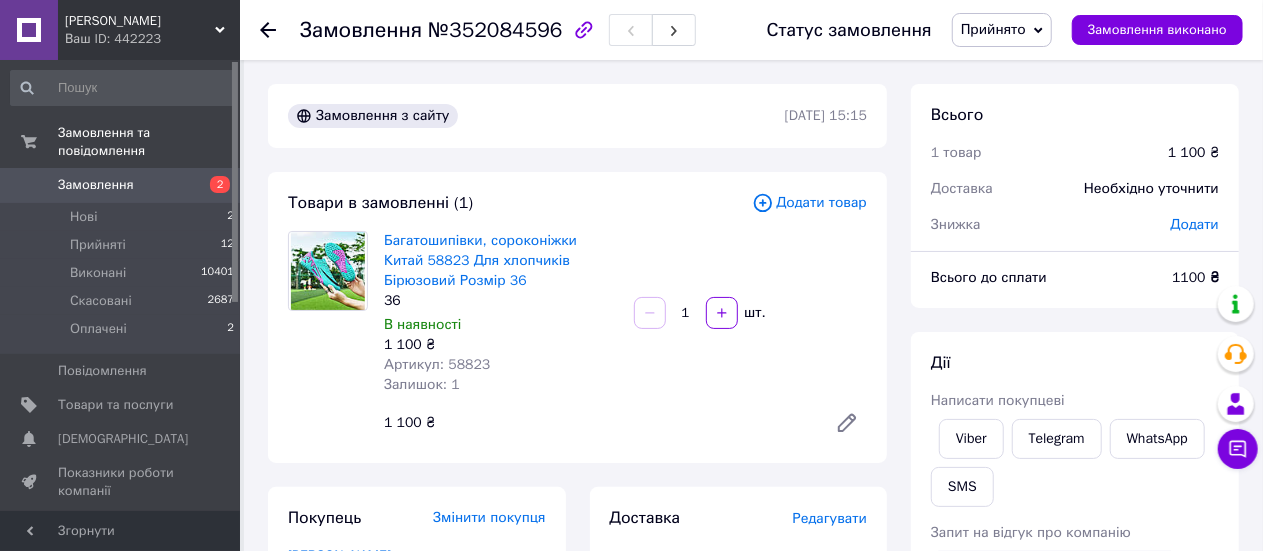 click 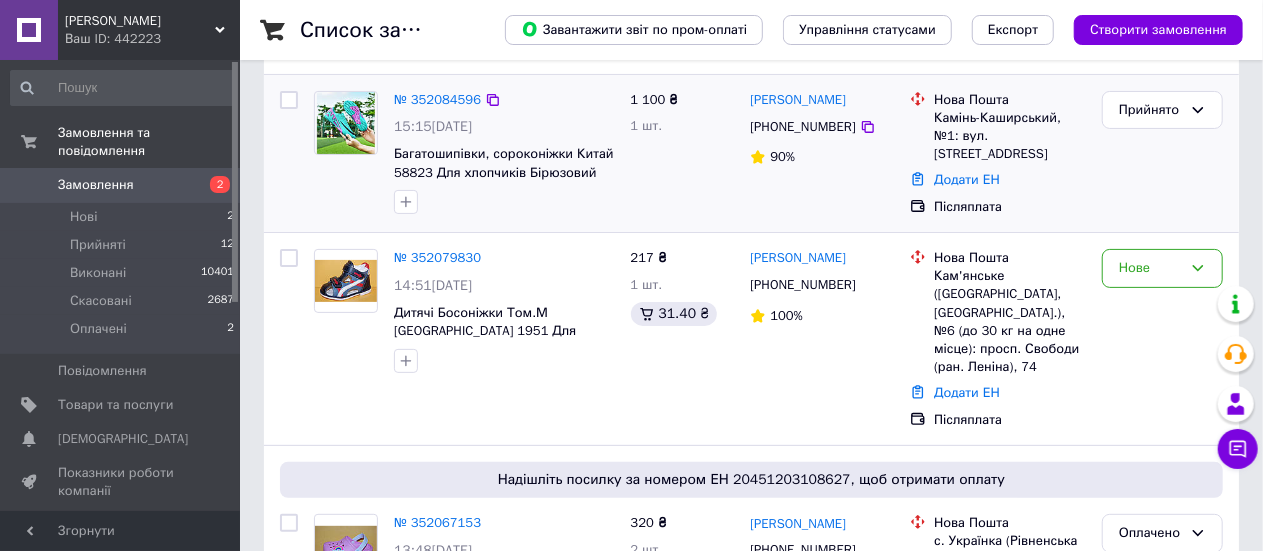 scroll, scrollTop: 233, scrollLeft: 0, axis: vertical 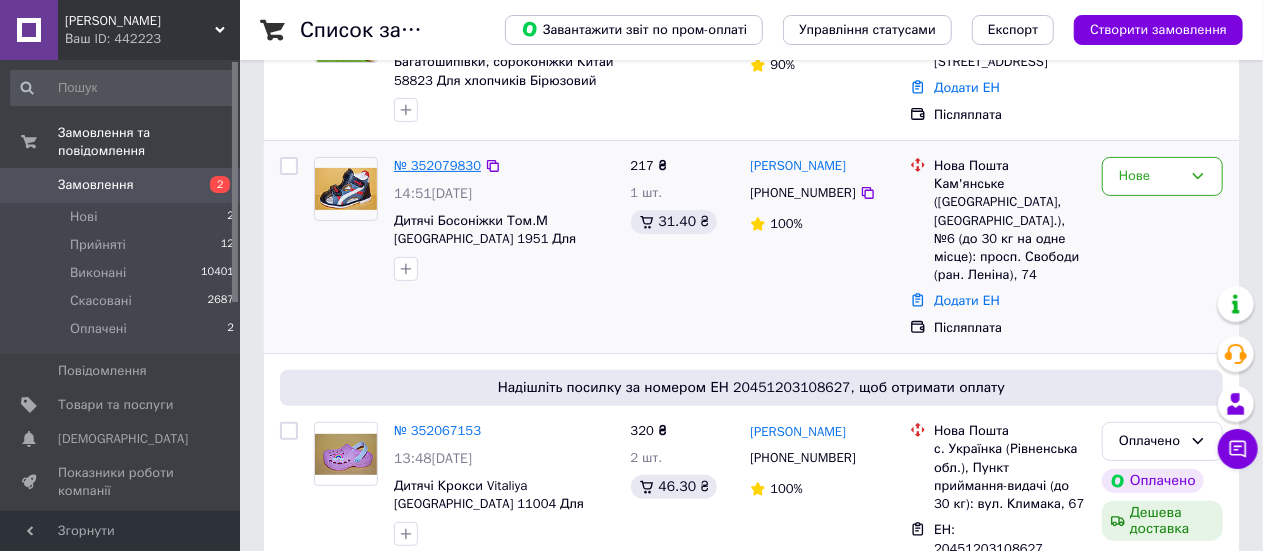 click on "№ 352079830" at bounding box center (437, 165) 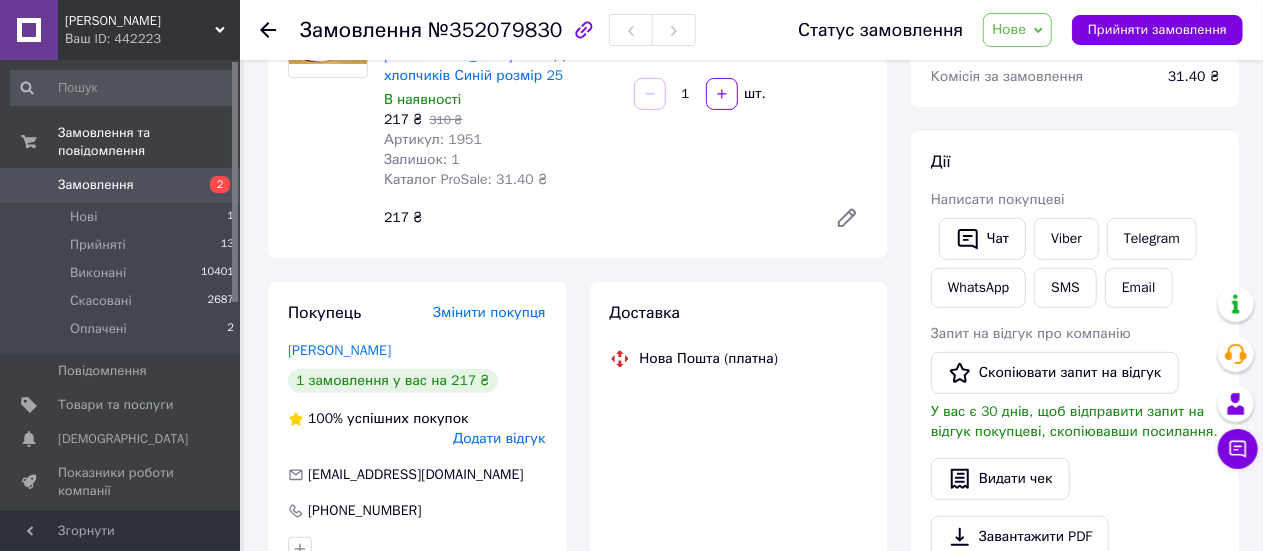scroll, scrollTop: 0, scrollLeft: 0, axis: both 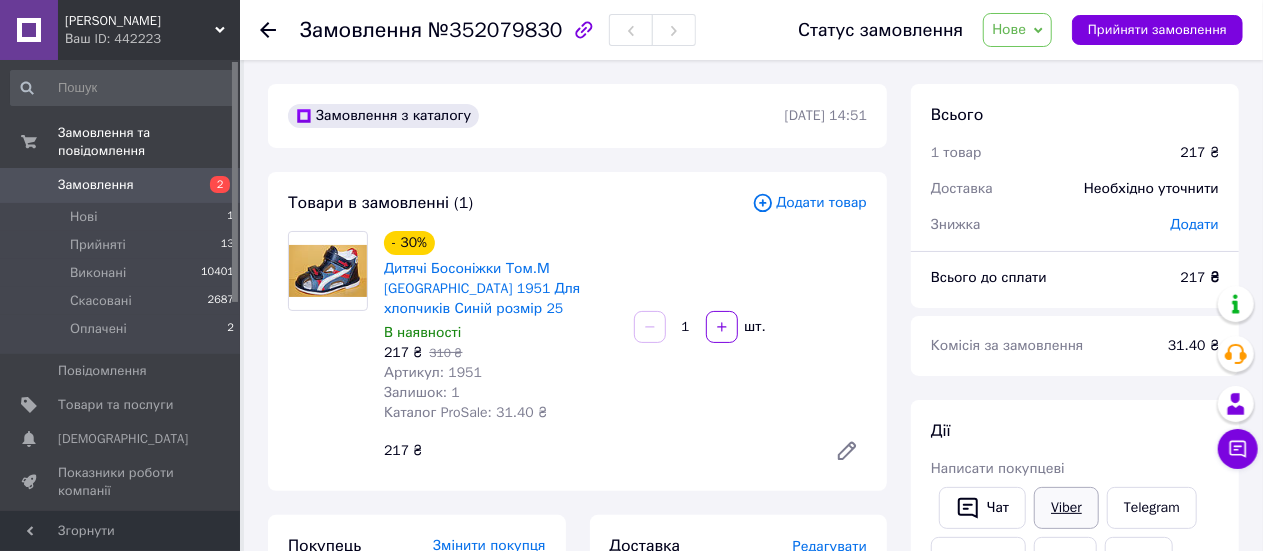 click on "Viber" at bounding box center [1066, 508] 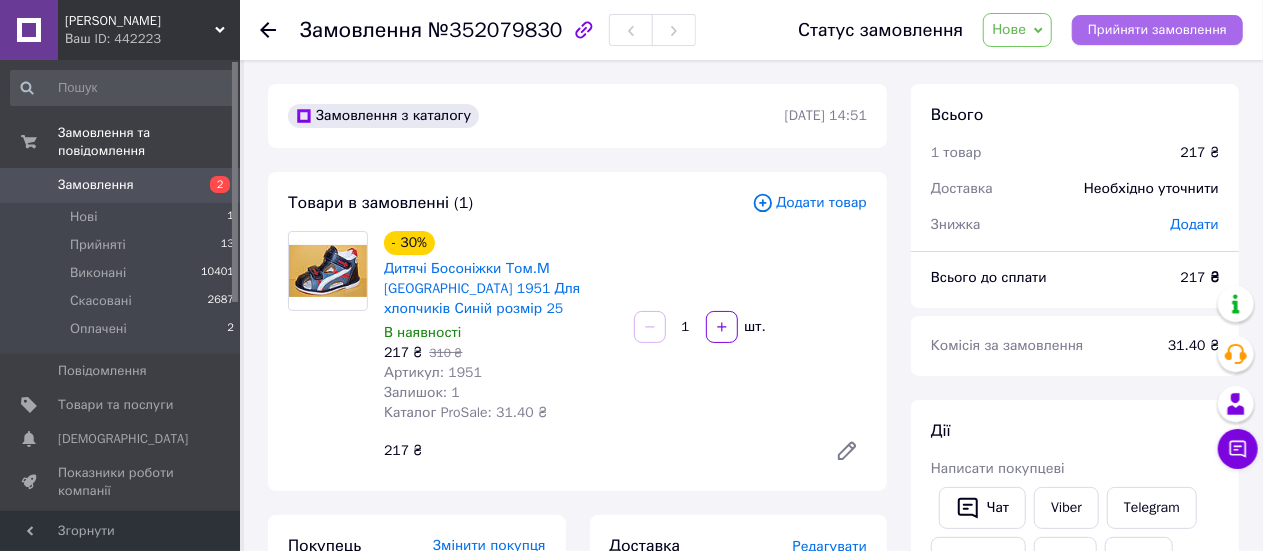 click on "Прийняти замовлення" at bounding box center (1157, 30) 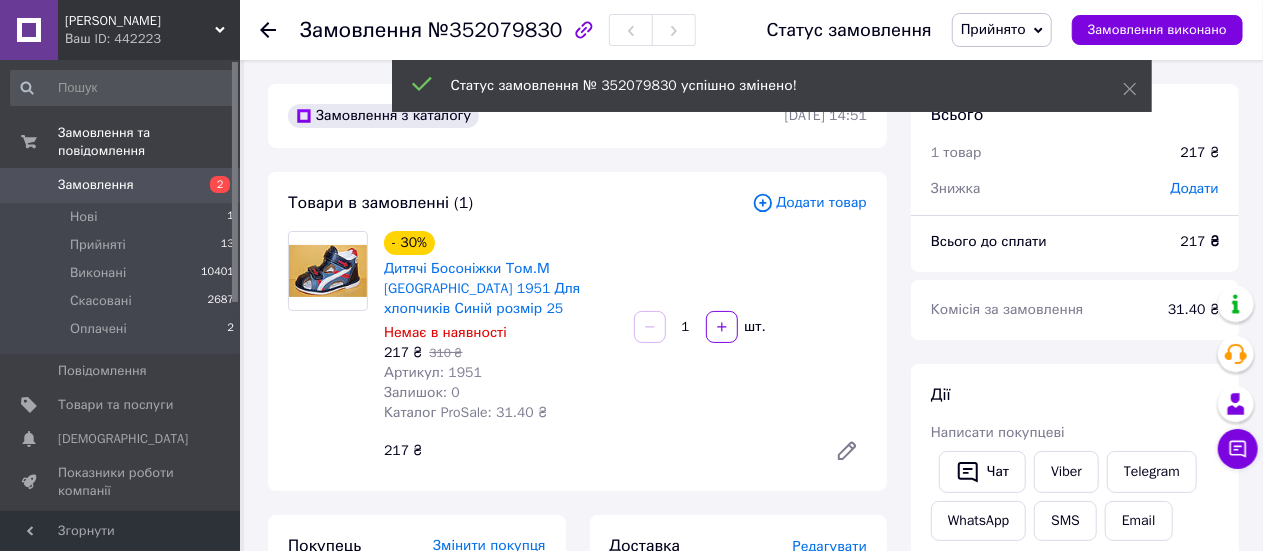 click 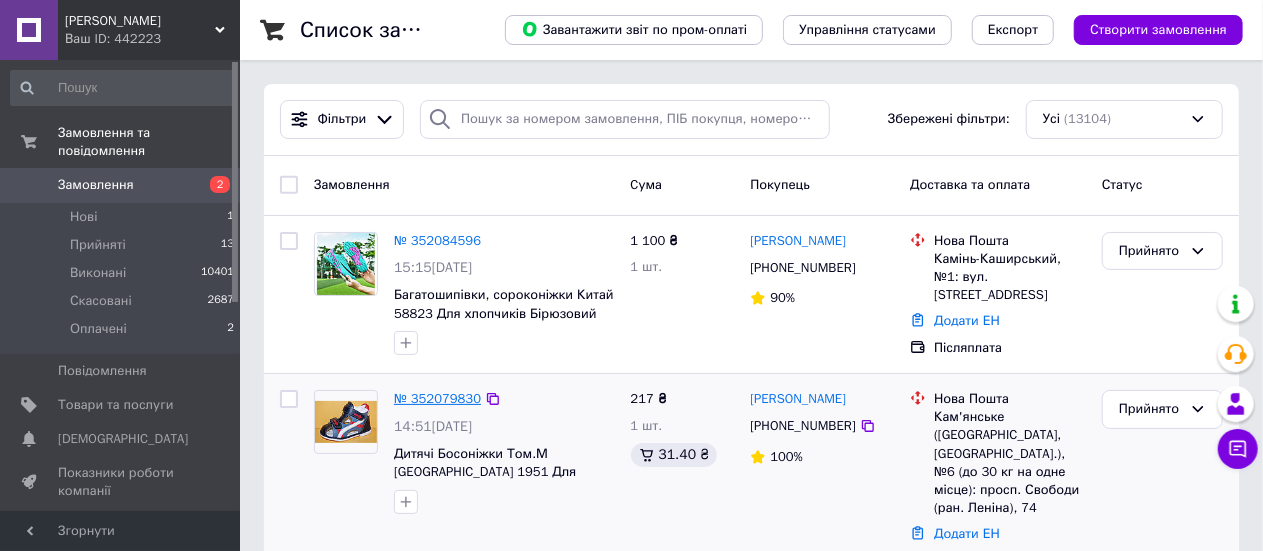 click on "№ 352079830" at bounding box center [437, 398] 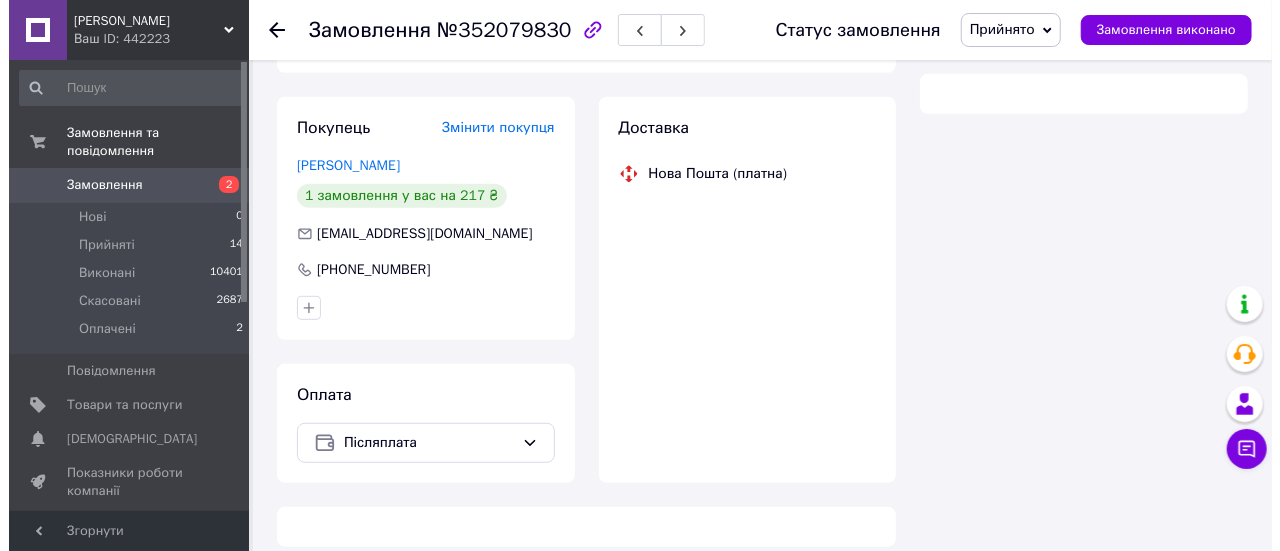 scroll, scrollTop: 419, scrollLeft: 0, axis: vertical 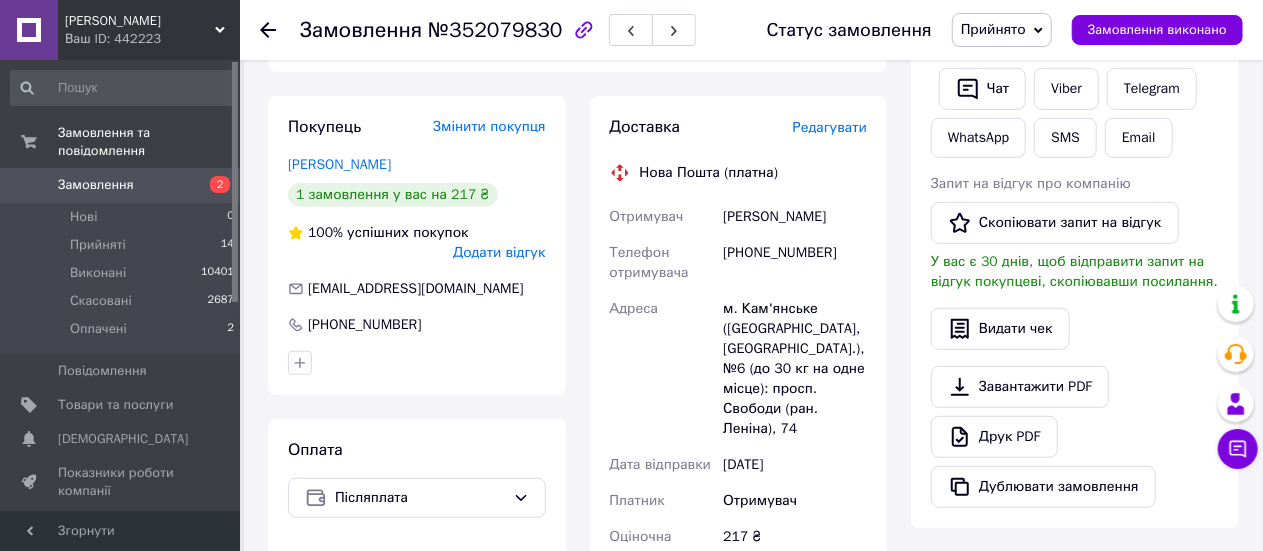 click on "Редагувати" at bounding box center [830, 127] 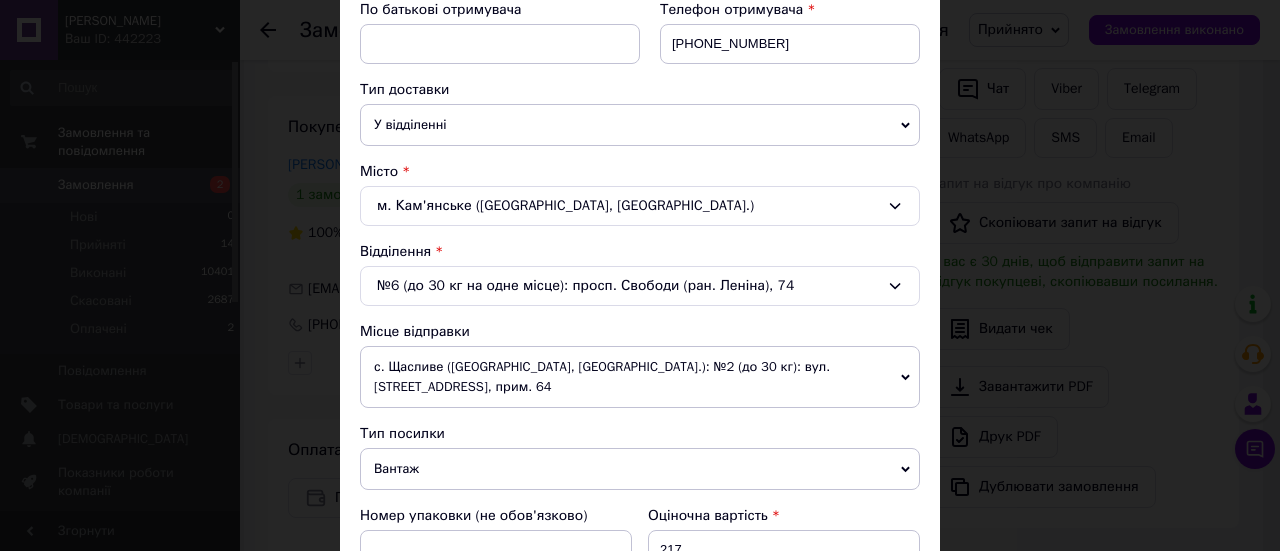 scroll, scrollTop: 466, scrollLeft: 0, axis: vertical 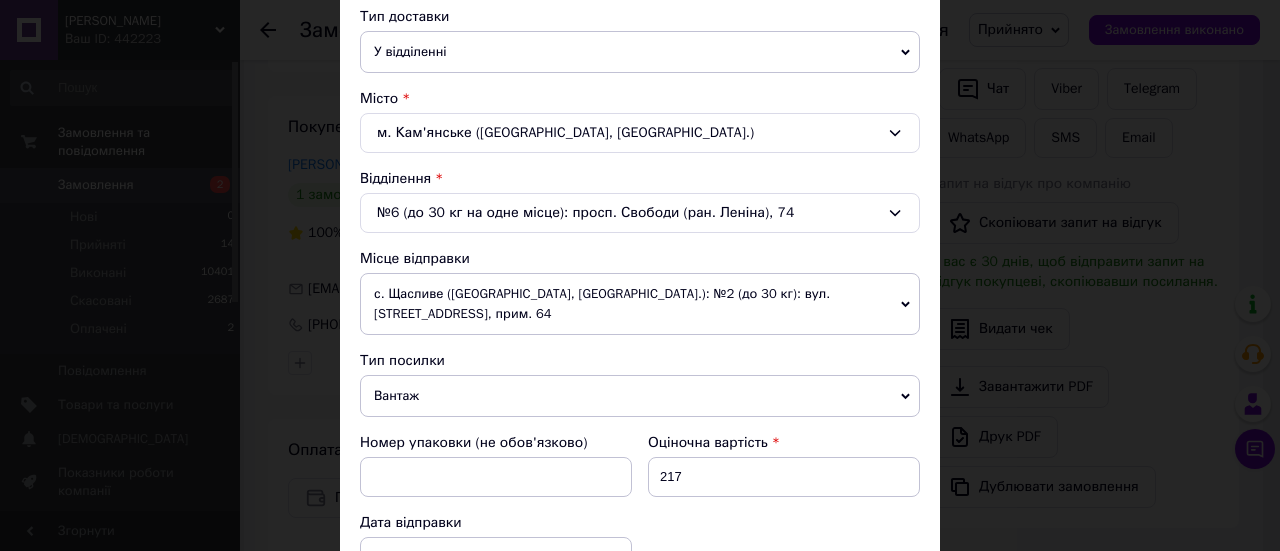 click on "с. Щасливе ([GEOGRAPHIC_DATA], [GEOGRAPHIC_DATA].): №2 (до 30 кг): вул. [STREET_ADDRESS], прим. 64" at bounding box center (640, 304) 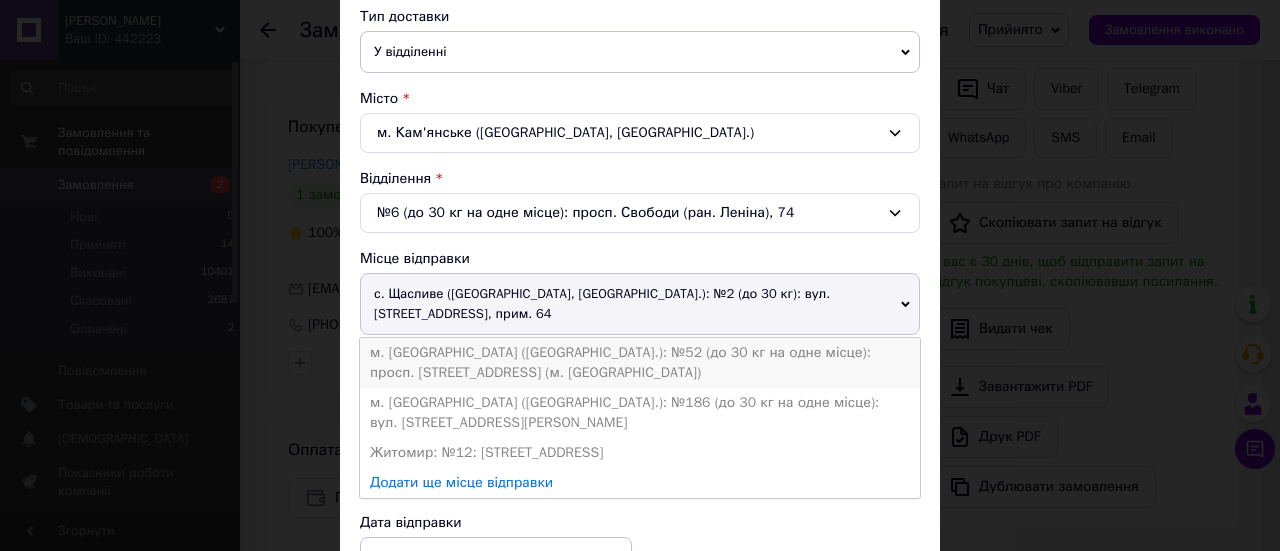 click on "м. [GEOGRAPHIC_DATA] ([GEOGRAPHIC_DATA].): №52 (до 30 кг на одне місце): просп. [STREET_ADDRESS] (м. [GEOGRAPHIC_DATA])" at bounding box center [640, 363] 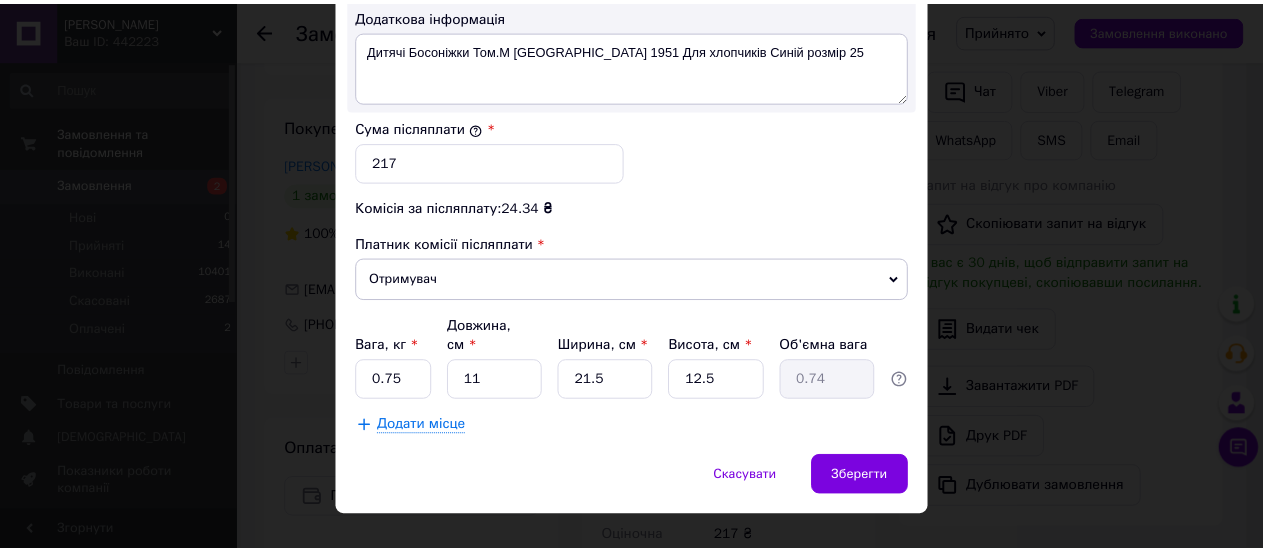 scroll, scrollTop: 1207, scrollLeft: 0, axis: vertical 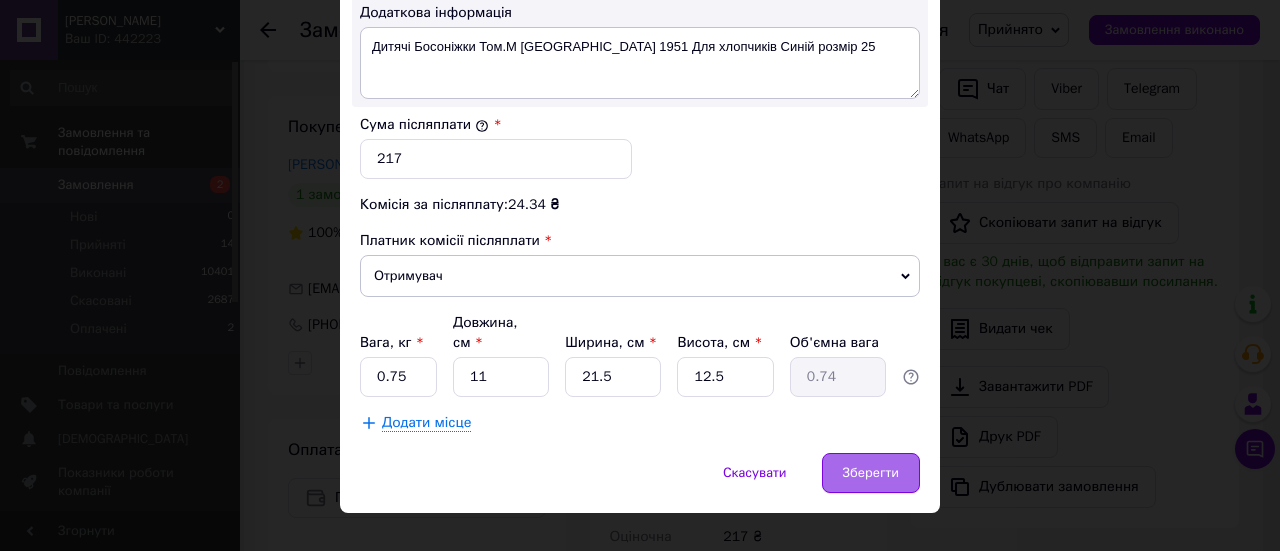 click on "Зберегти" at bounding box center (871, 473) 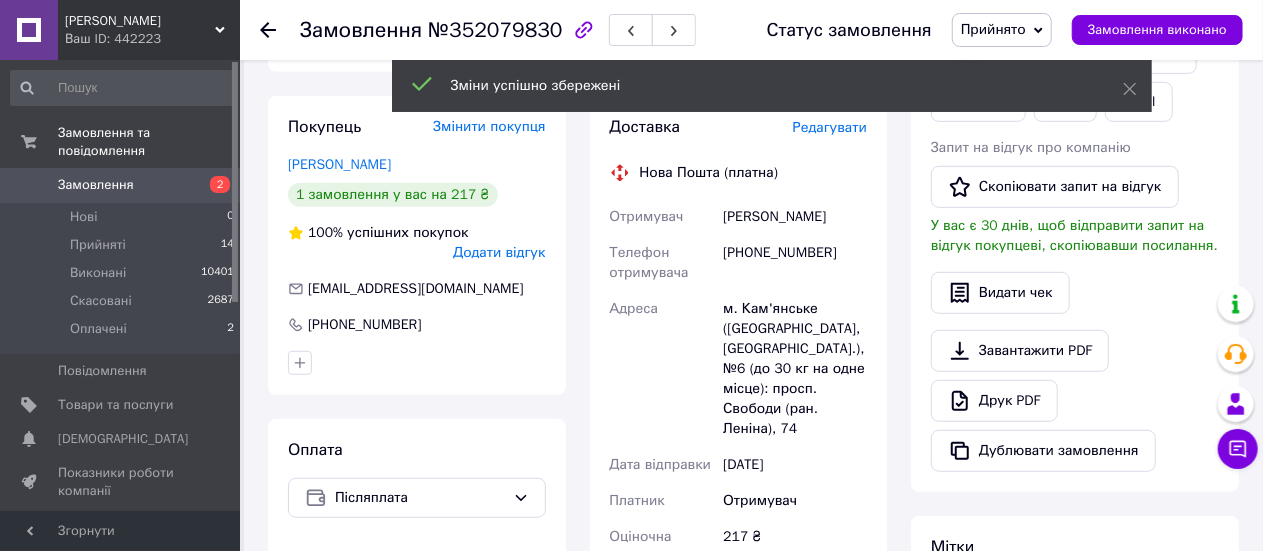 scroll, scrollTop: 886, scrollLeft: 0, axis: vertical 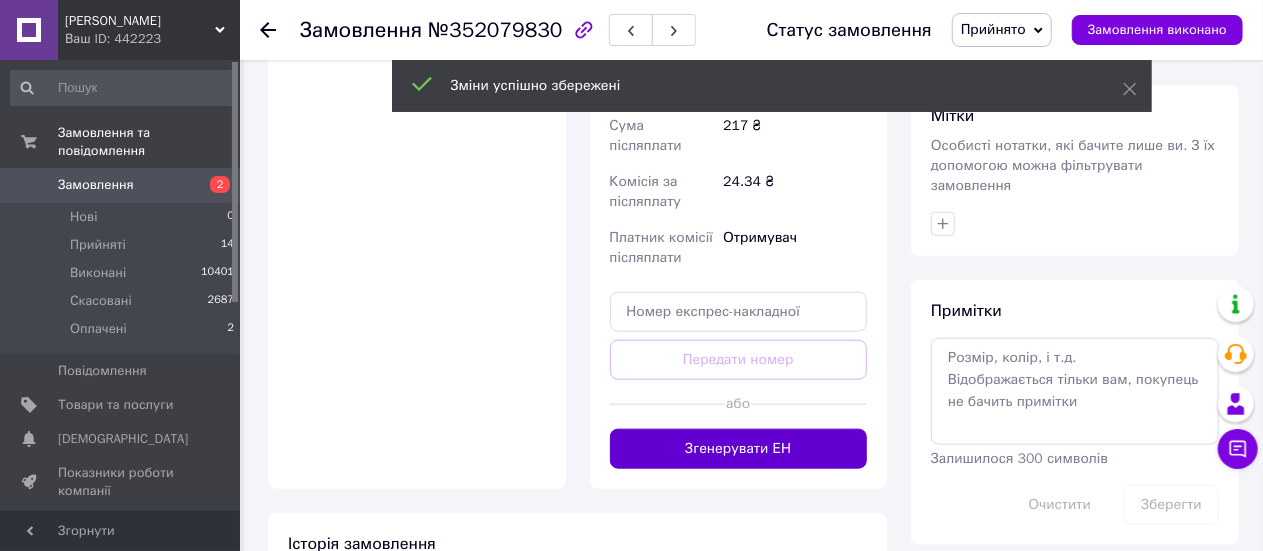 click on "Згенерувати ЕН" at bounding box center (739, 449) 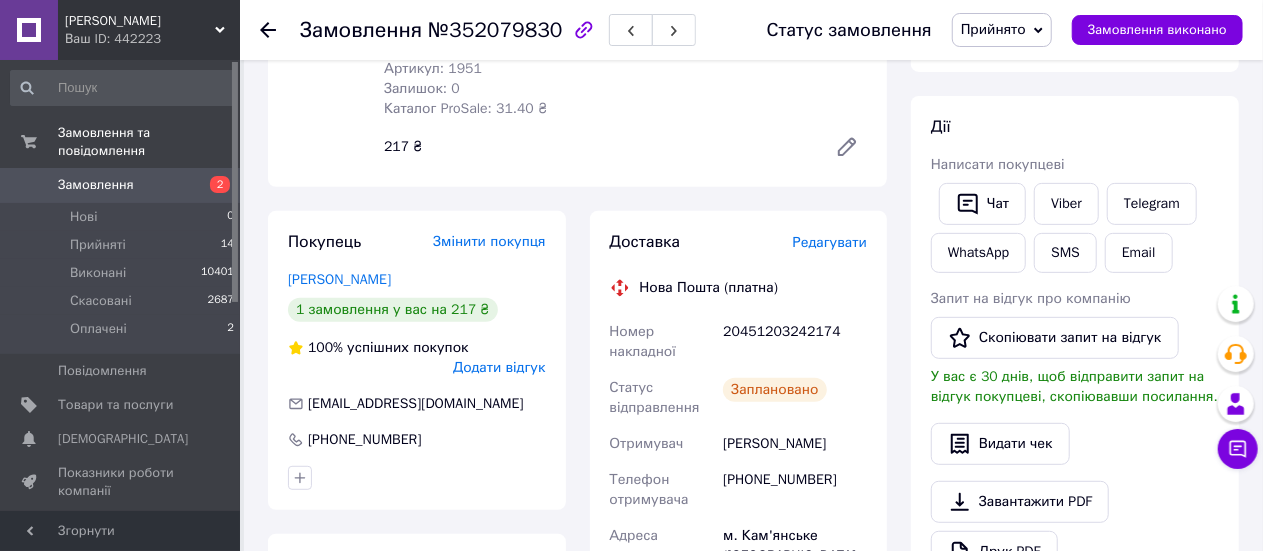 scroll, scrollTop: 466, scrollLeft: 0, axis: vertical 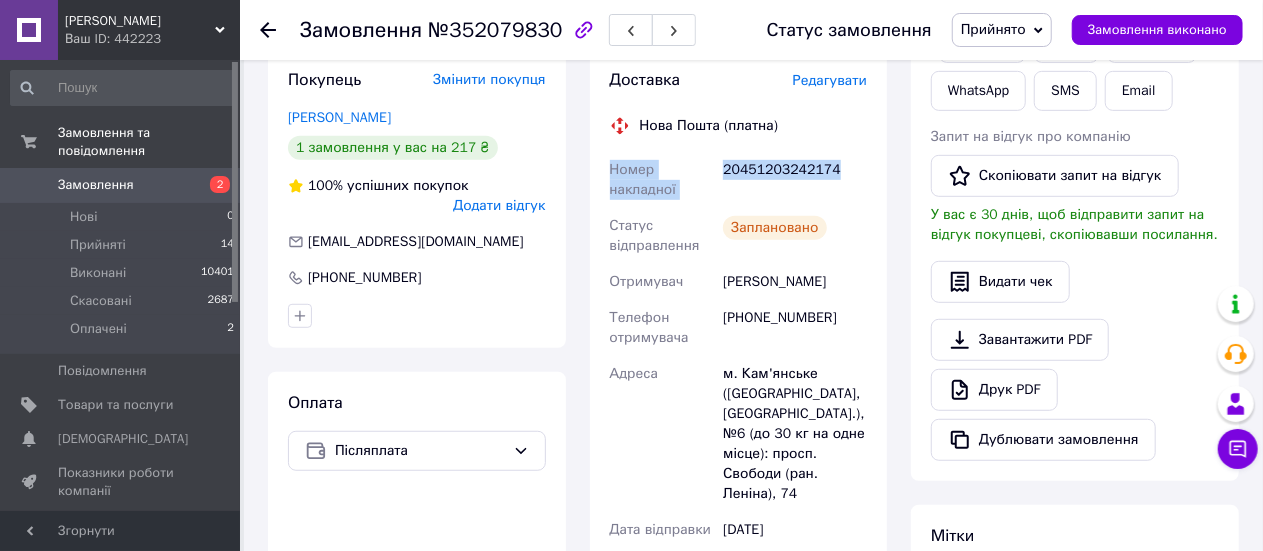 drag, startPoint x: 842, startPoint y: 141, endPoint x: 607, endPoint y: 159, distance: 235.68835 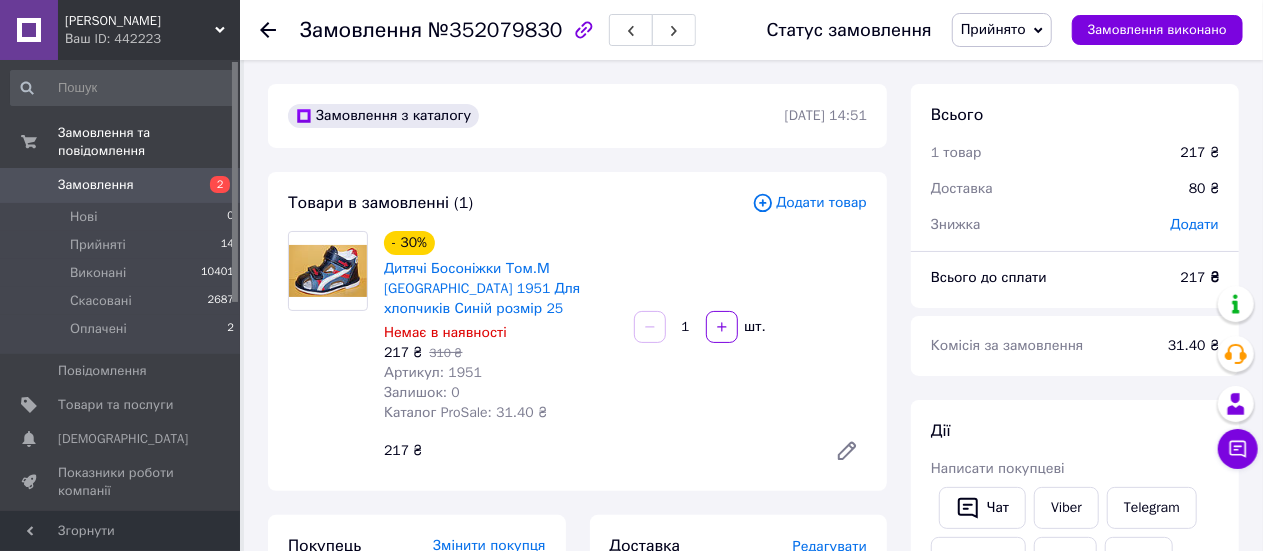 scroll, scrollTop: 233, scrollLeft: 0, axis: vertical 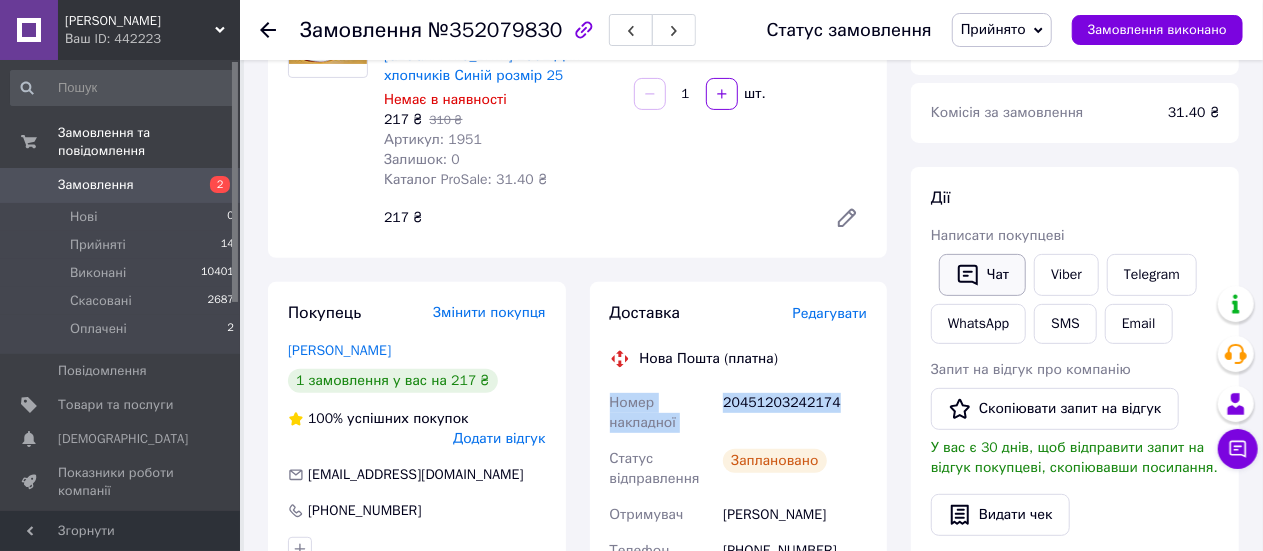 click on "Чат" at bounding box center (982, 275) 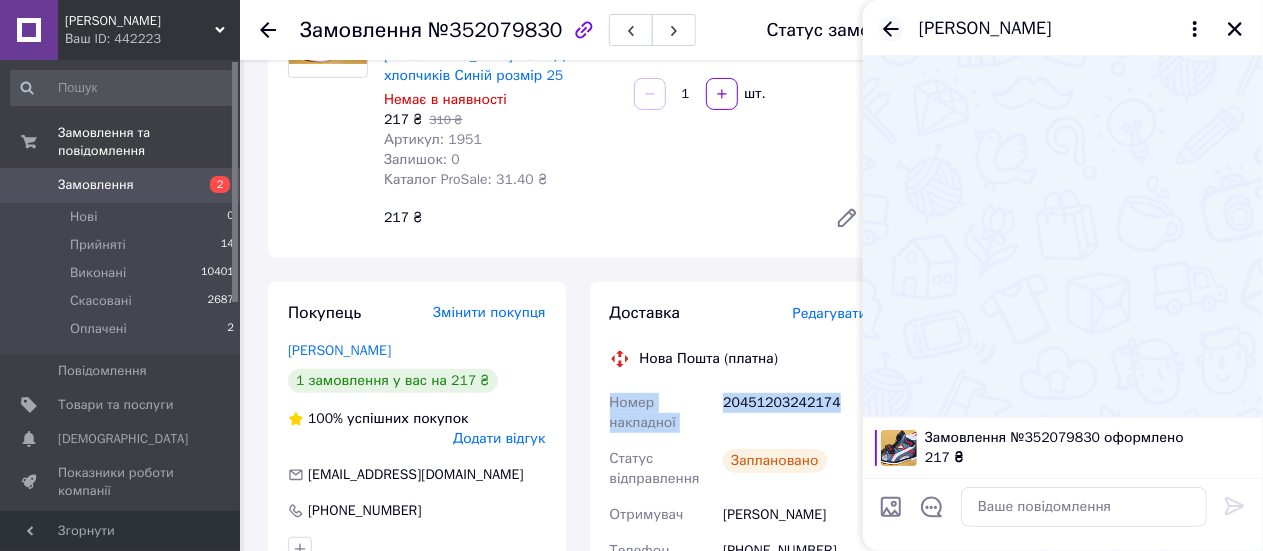 click 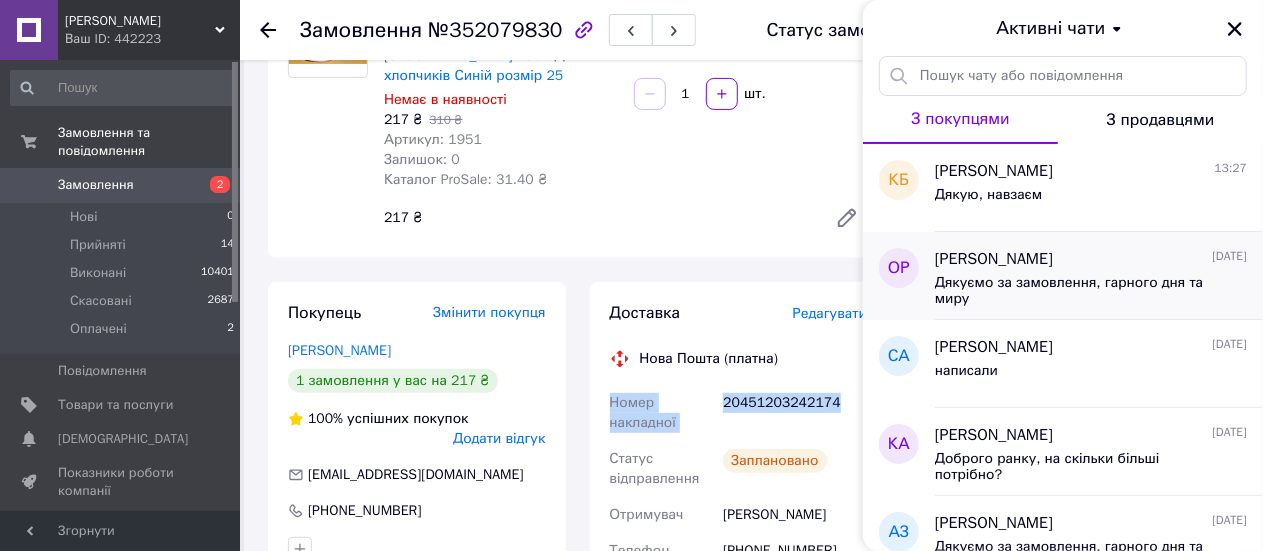 click on "Дякуємо за замовлення, гарного дня та миру" at bounding box center (1077, 291) 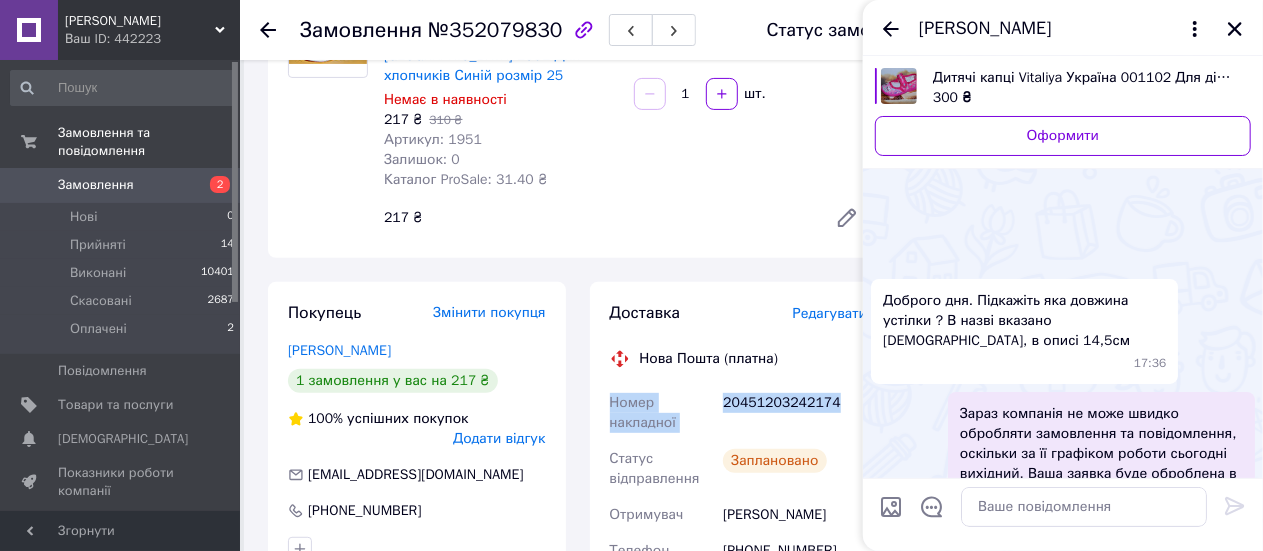 scroll, scrollTop: 642, scrollLeft: 0, axis: vertical 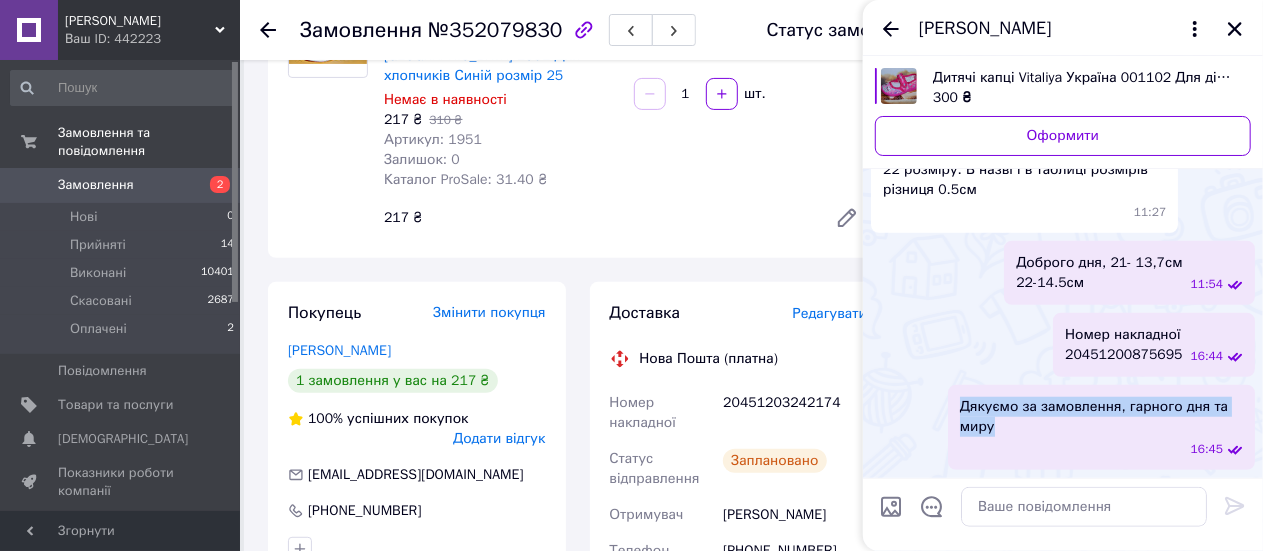 drag, startPoint x: 1000, startPoint y: 431, endPoint x: 962, endPoint y: 407, distance: 44.94441 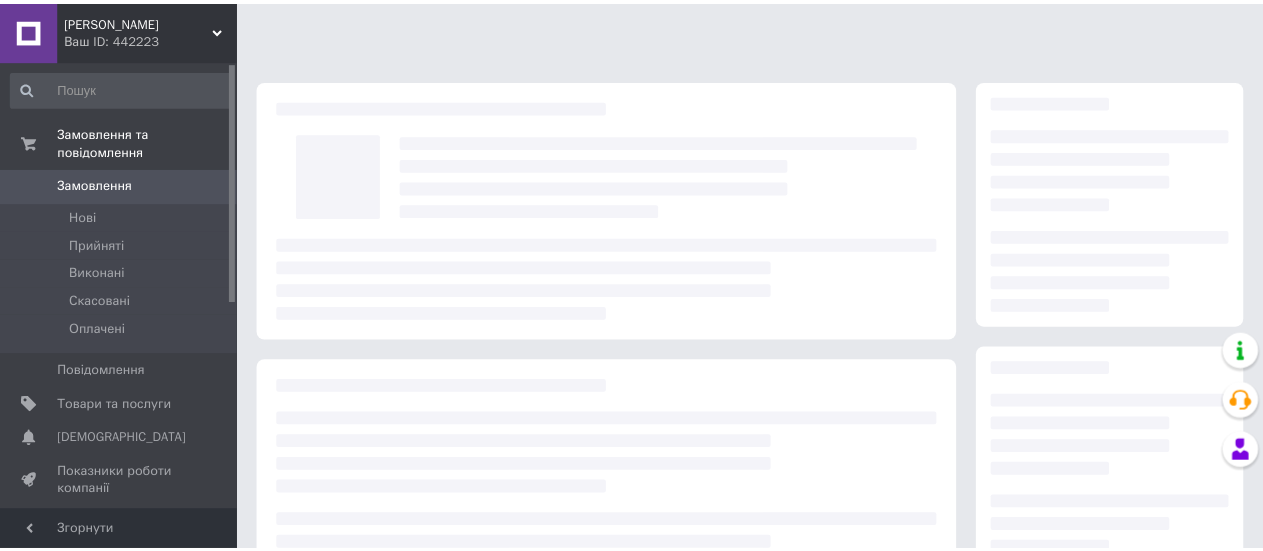 scroll, scrollTop: 233, scrollLeft: 0, axis: vertical 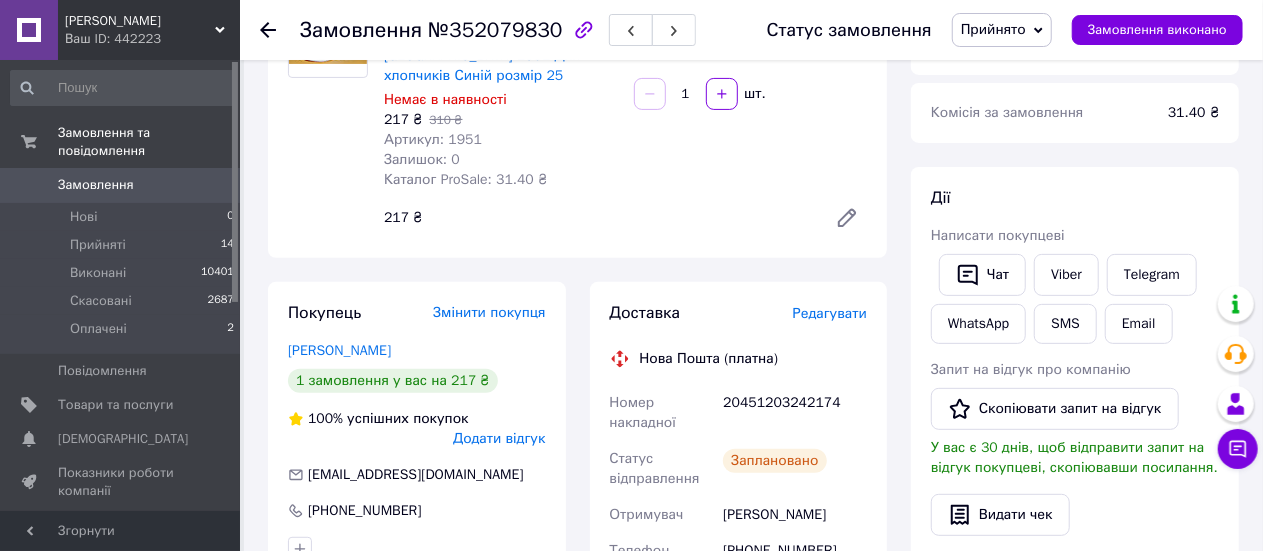 click 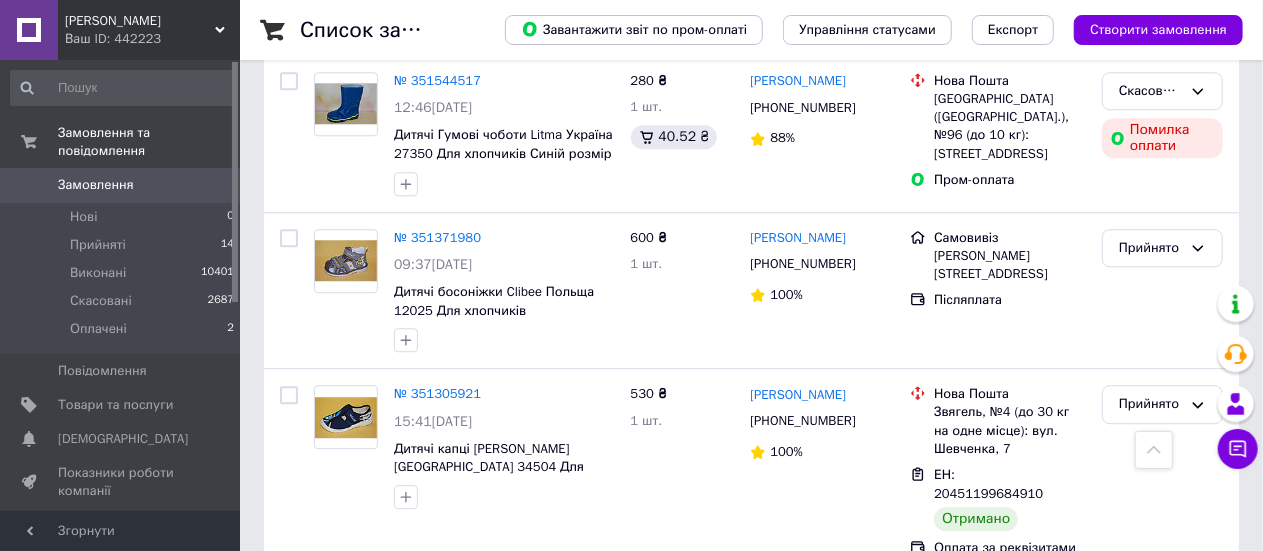 scroll, scrollTop: 2800, scrollLeft: 0, axis: vertical 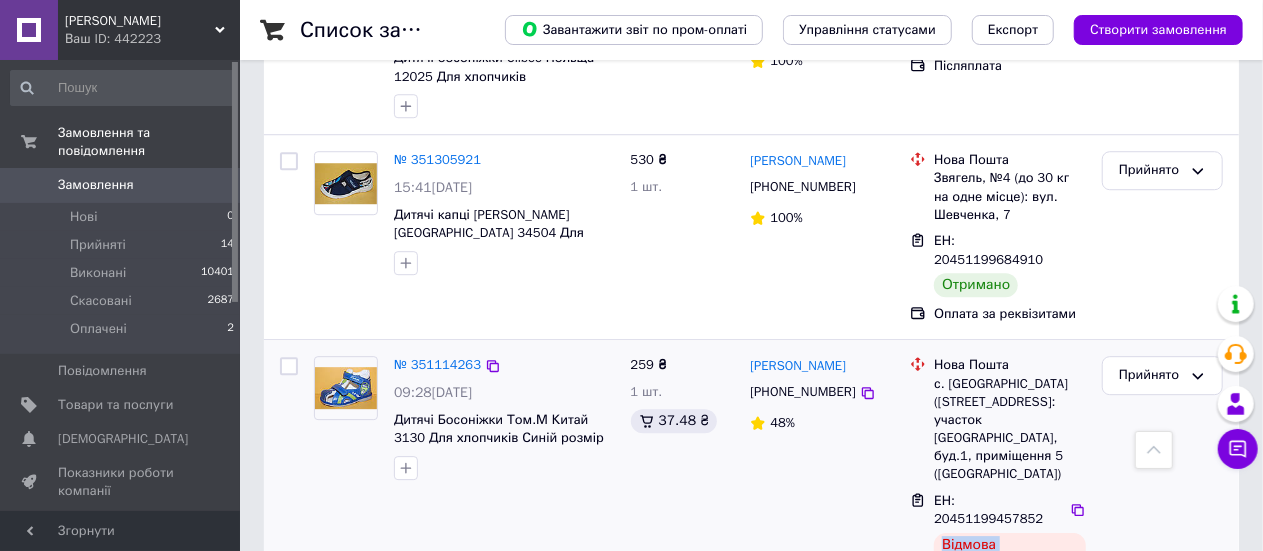 drag, startPoint x: 1087, startPoint y: 213, endPoint x: 938, endPoint y: 215, distance: 149.01343 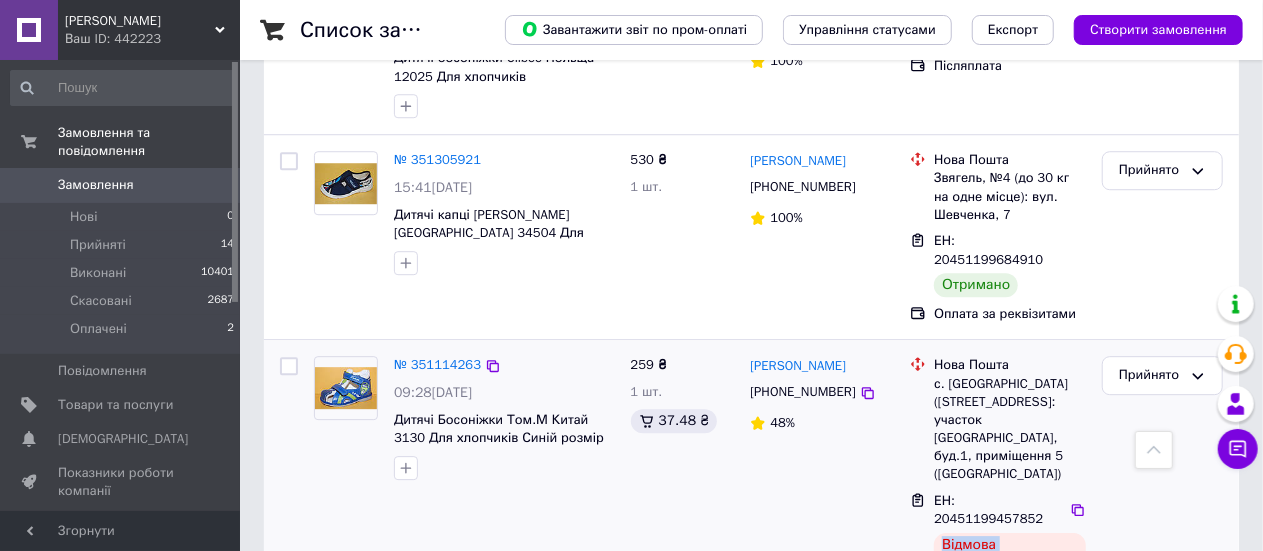 copy on "Відмова одержувача" 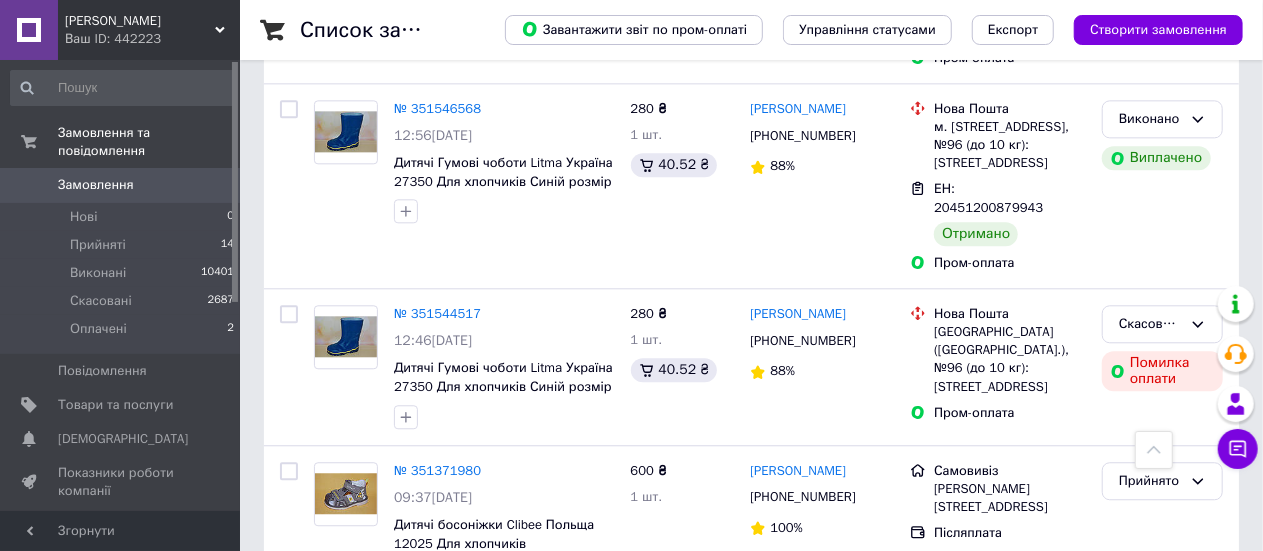 click on "Прийнято" at bounding box center (1162, 637) 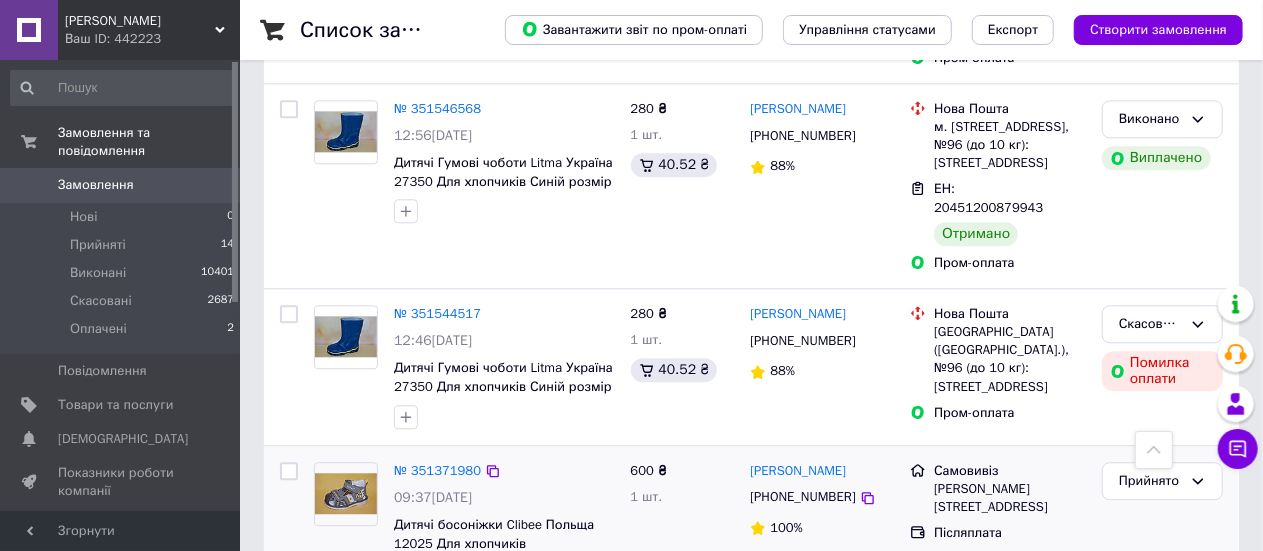 click on "100%" at bounding box center [822, 528] 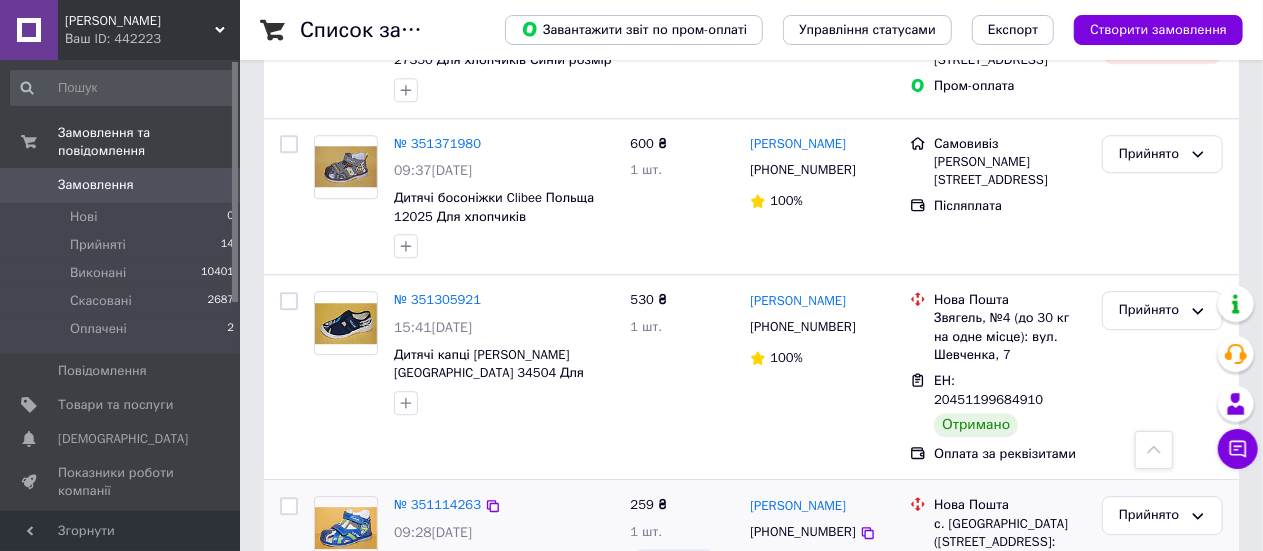 scroll, scrollTop: 2566, scrollLeft: 0, axis: vertical 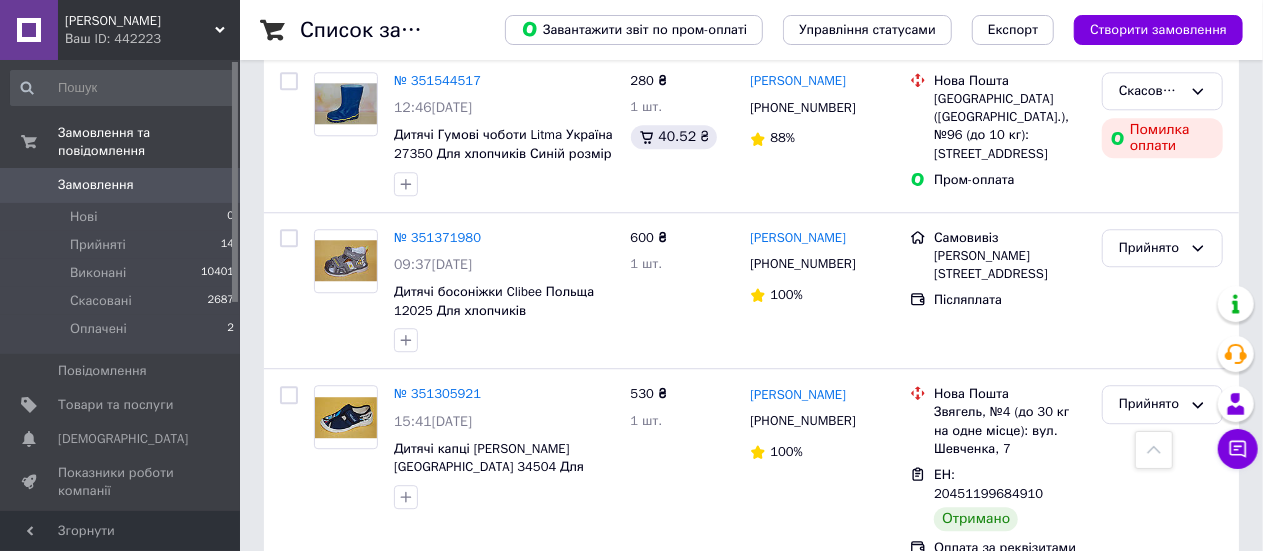 click on "Прийнято" at bounding box center (1150, 609) 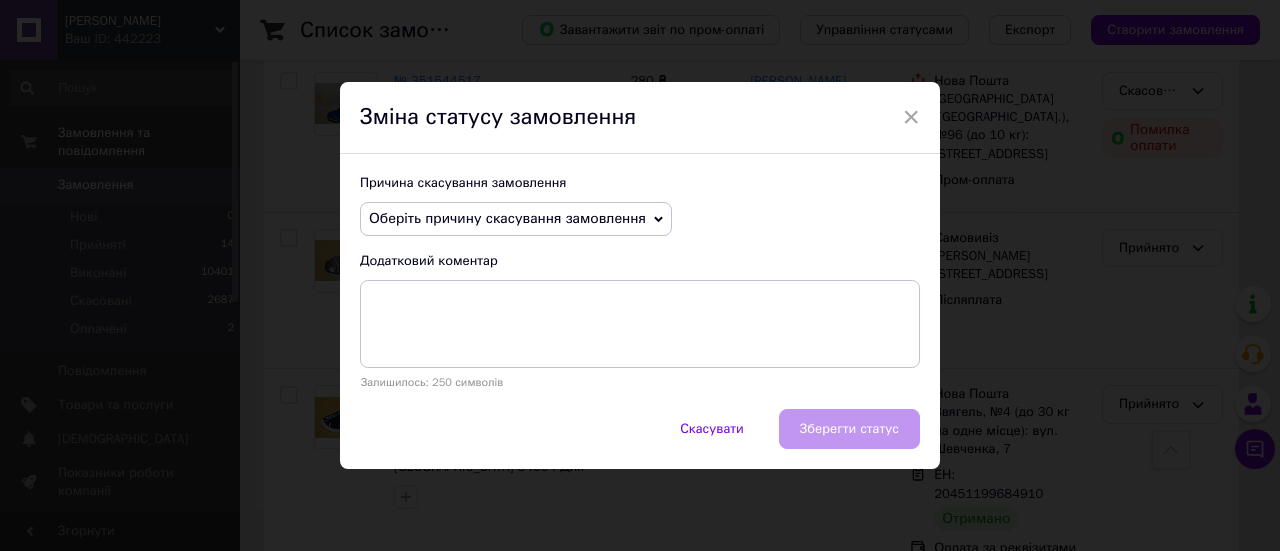 click on "Оберіть причину скасування замовлення" at bounding box center [507, 218] 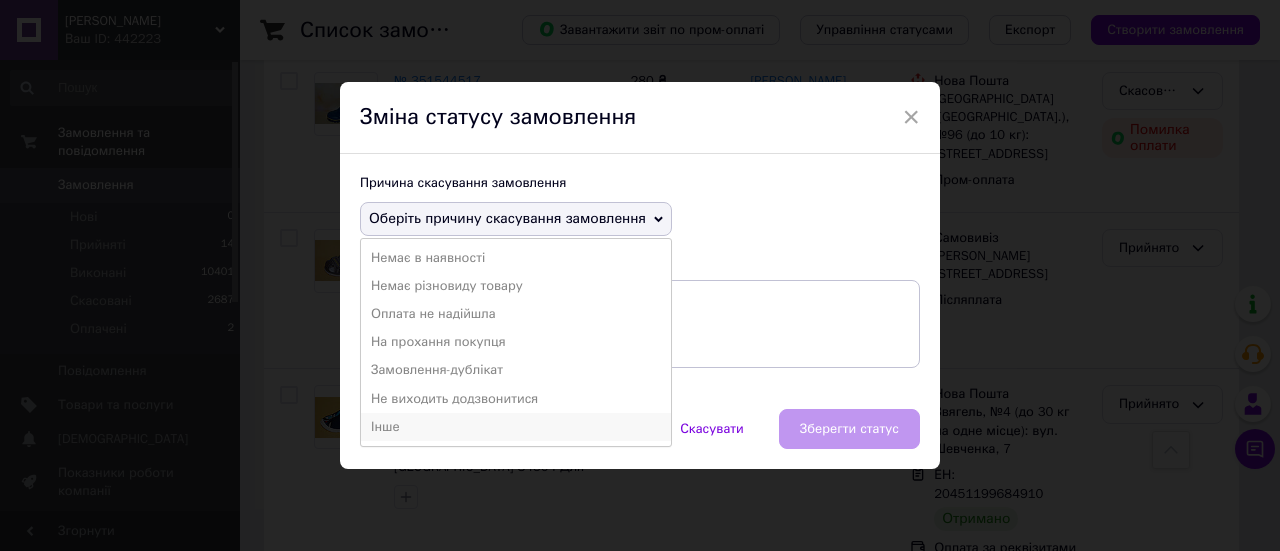 click on "Інше" at bounding box center [516, 427] 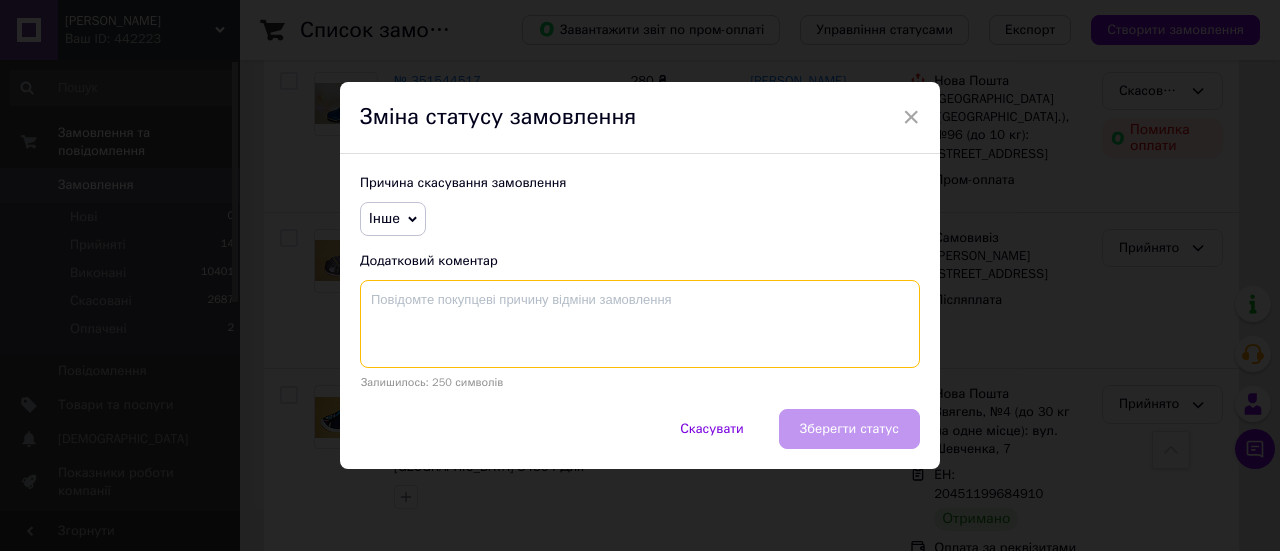 click at bounding box center [640, 324] 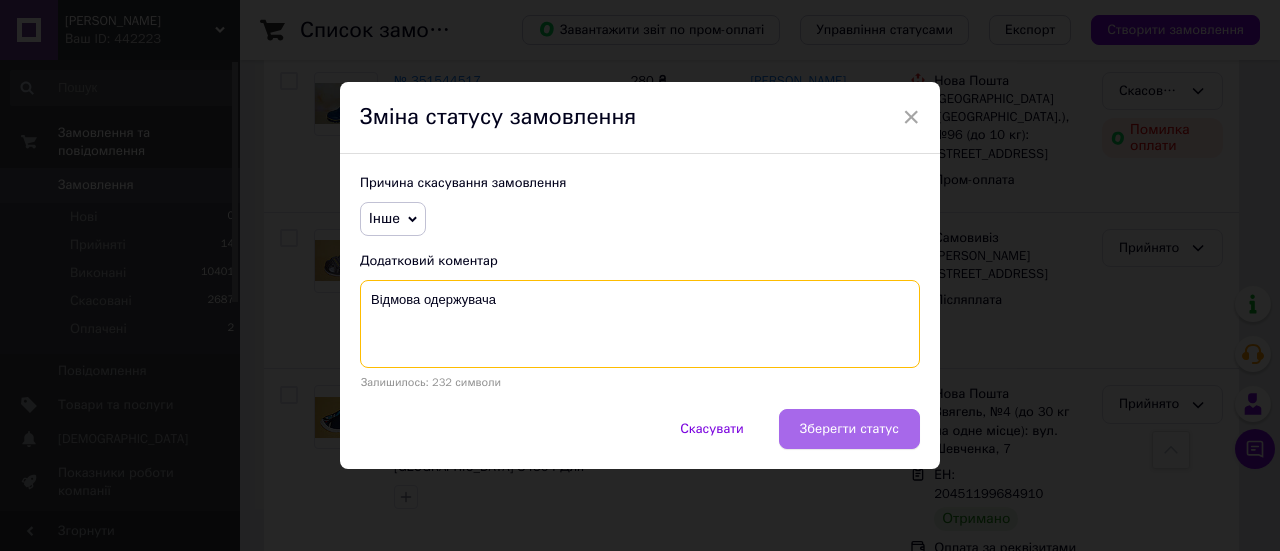 type on "Відмова одержувача" 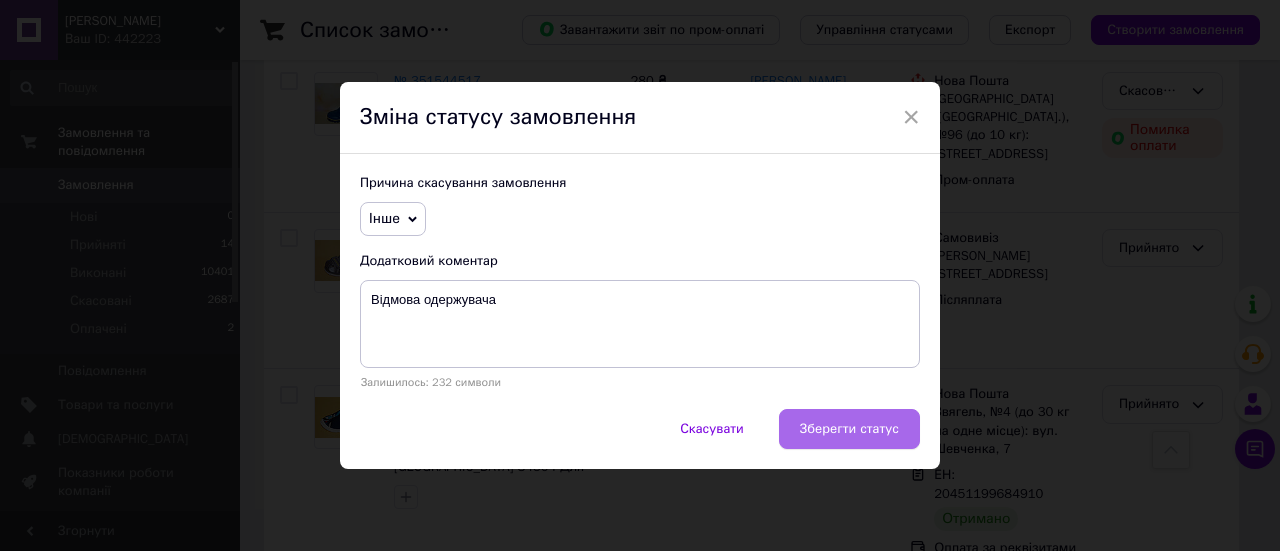 click on "Зберегти статус" at bounding box center [849, 429] 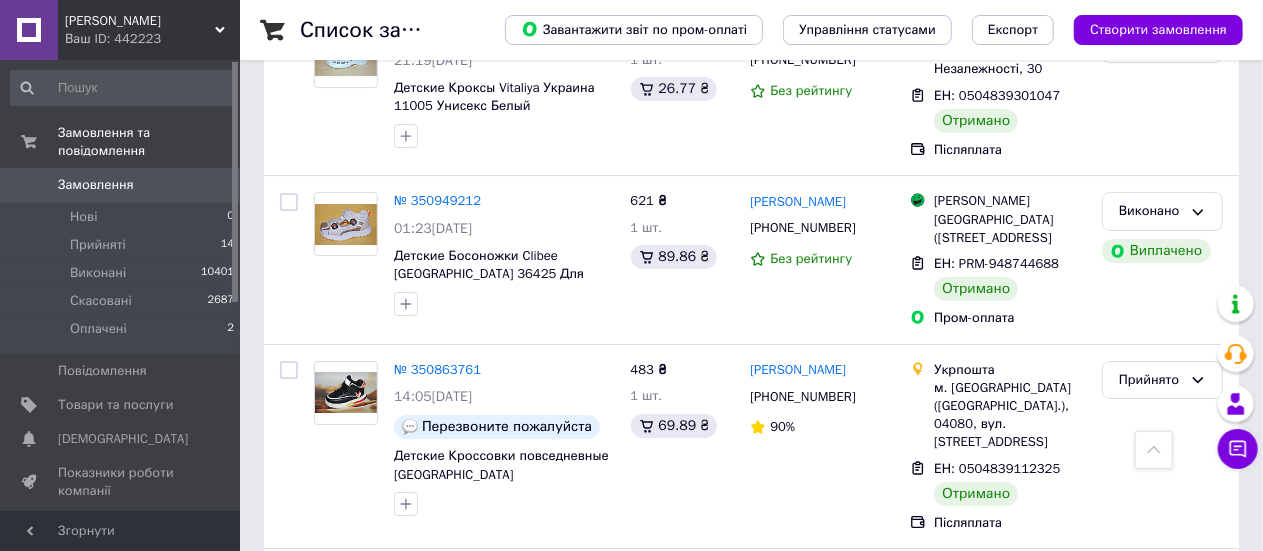 scroll, scrollTop: 3500, scrollLeft: 0, axis: vertical 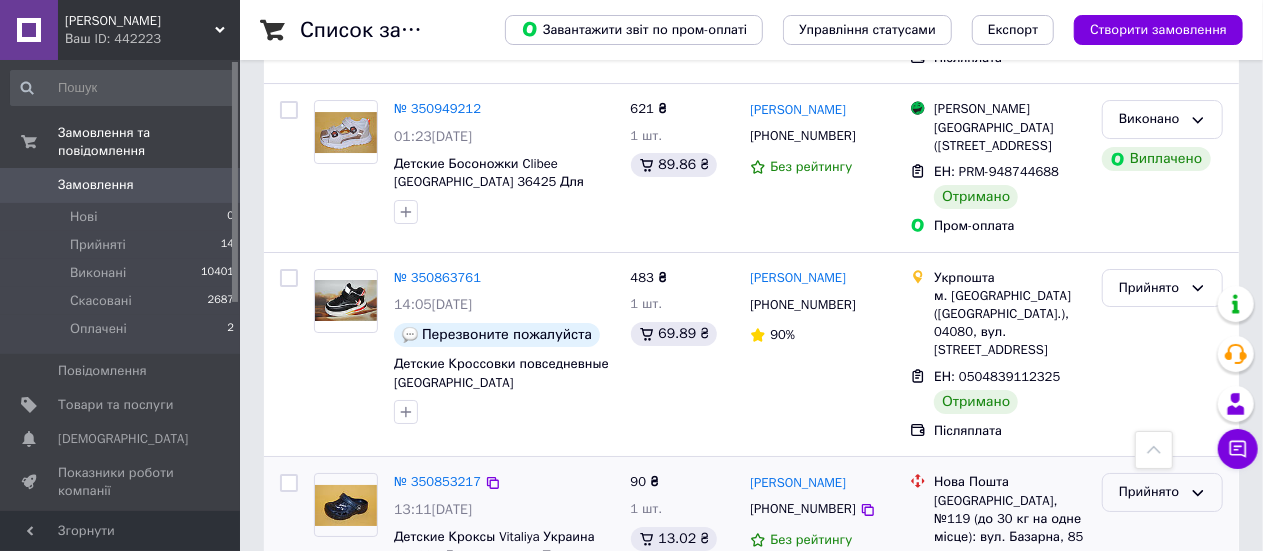 click on "Прийнято" at bounding box center [1162, 492] 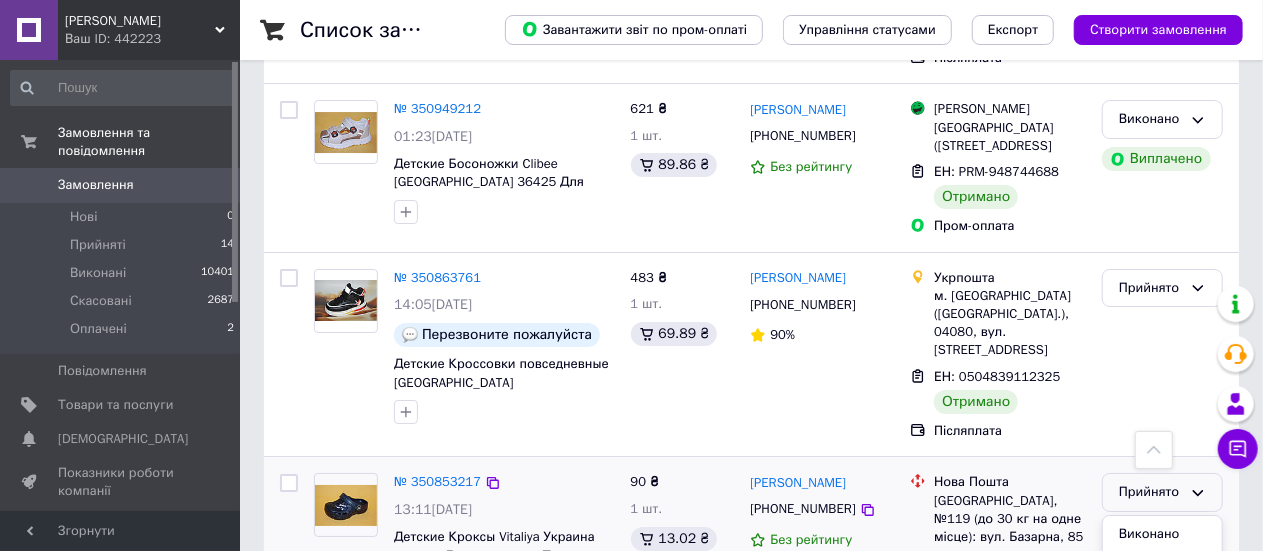 click on "Скасовано" at bounding box center (1162, 571) 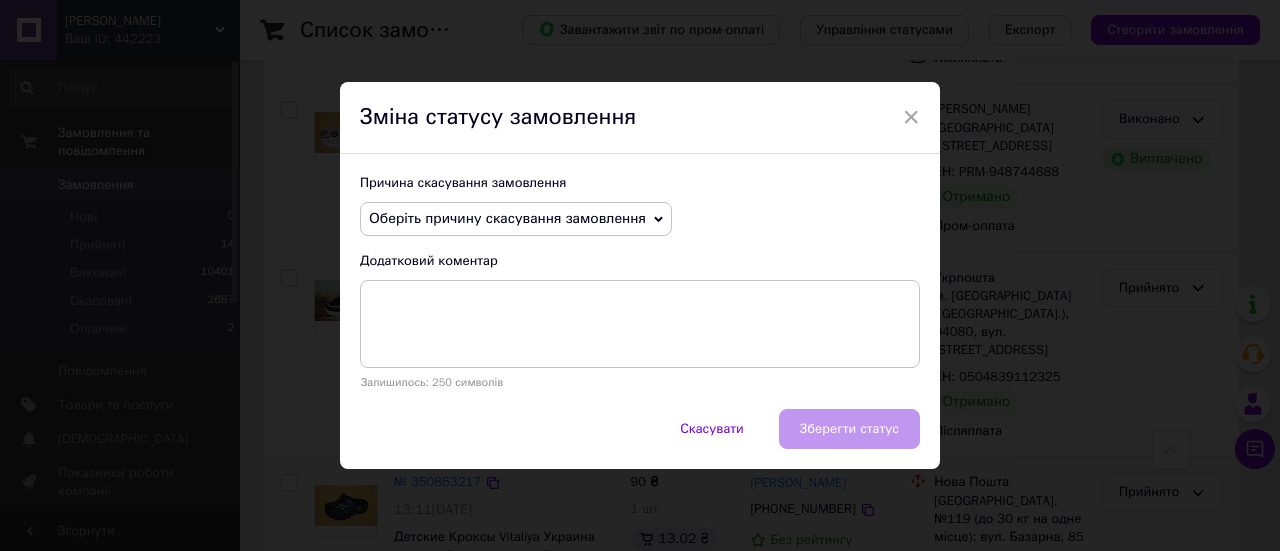 click on "Оберіть причину скасування замовлення" at bounding box center (507, 218) 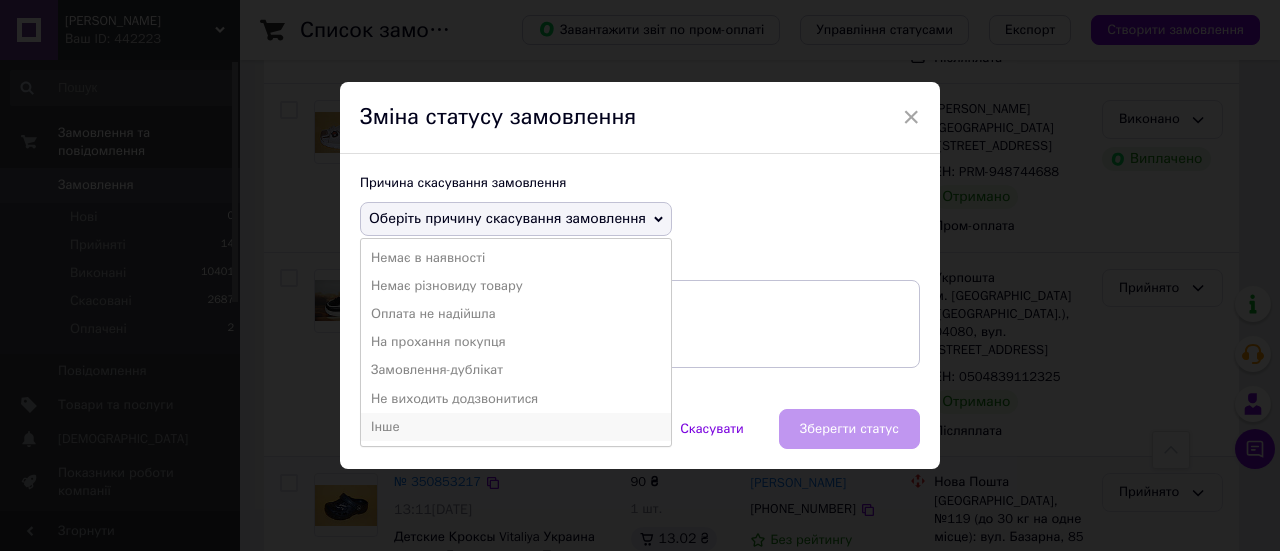 click on "Інше" at bounding box center (516, 427) 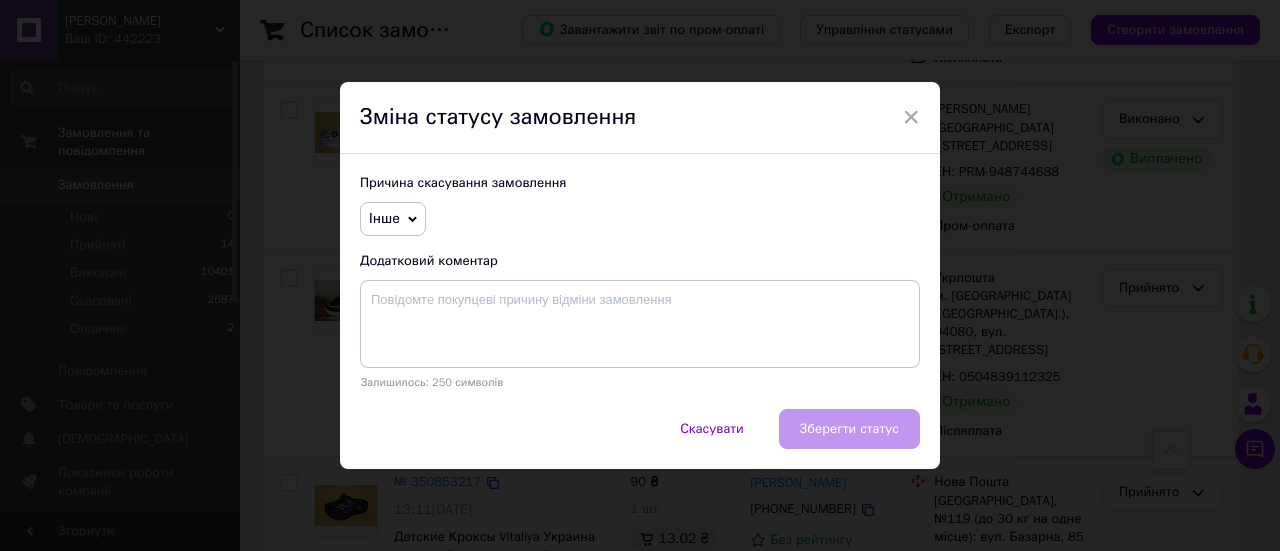 click on "Інше" at bounding box center (384, 218) 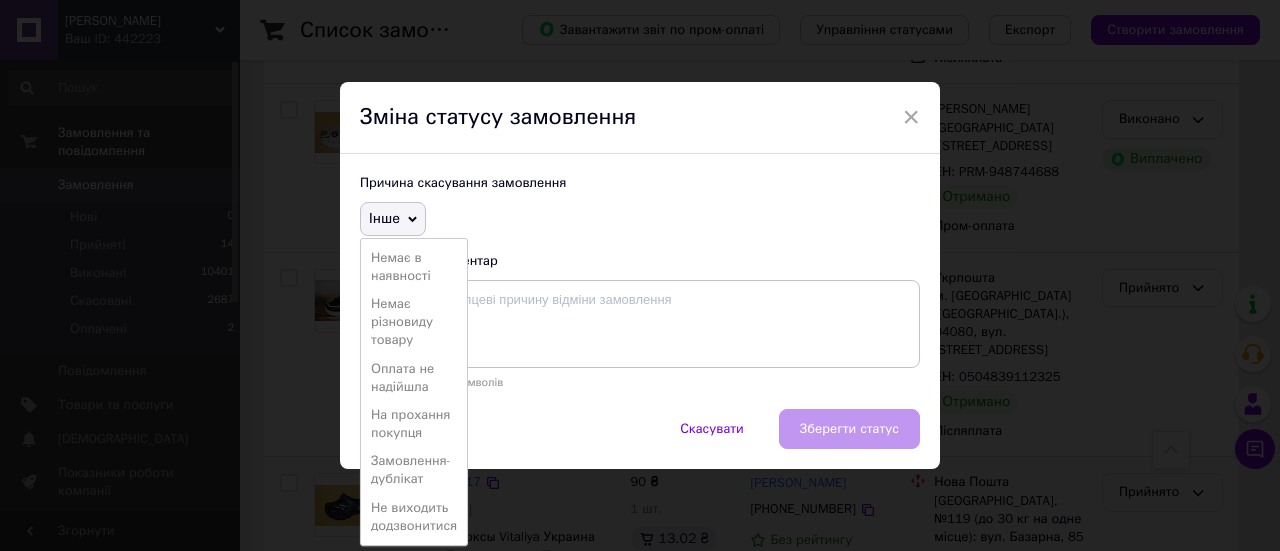 click on "Інше Немає в наявності Немає різновиду товару Оплата не надійшла На прохання покупця Замовлення-дублікат Не виходить додзвонитися" at bounding box center [640, 219] 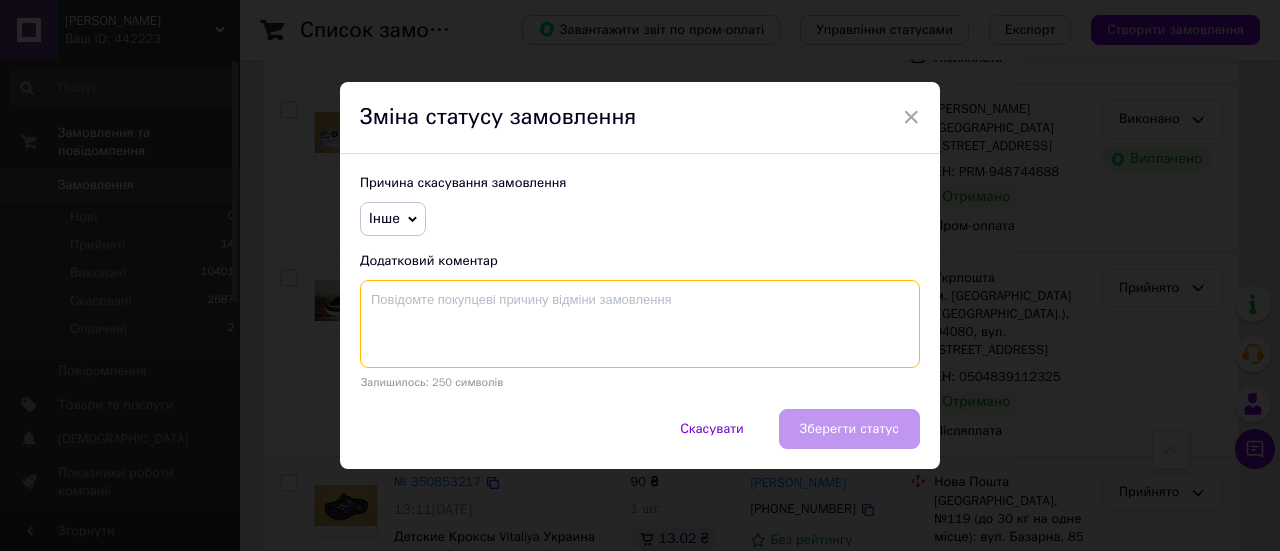 click at bounding box center [640, 324] 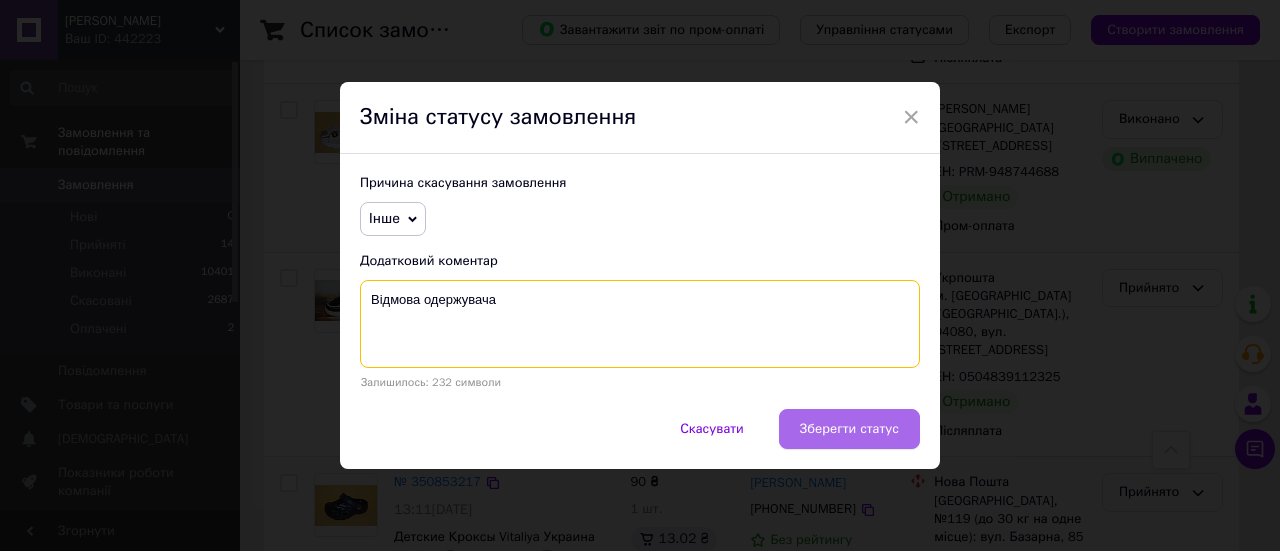 type on "Відмова одержувача" 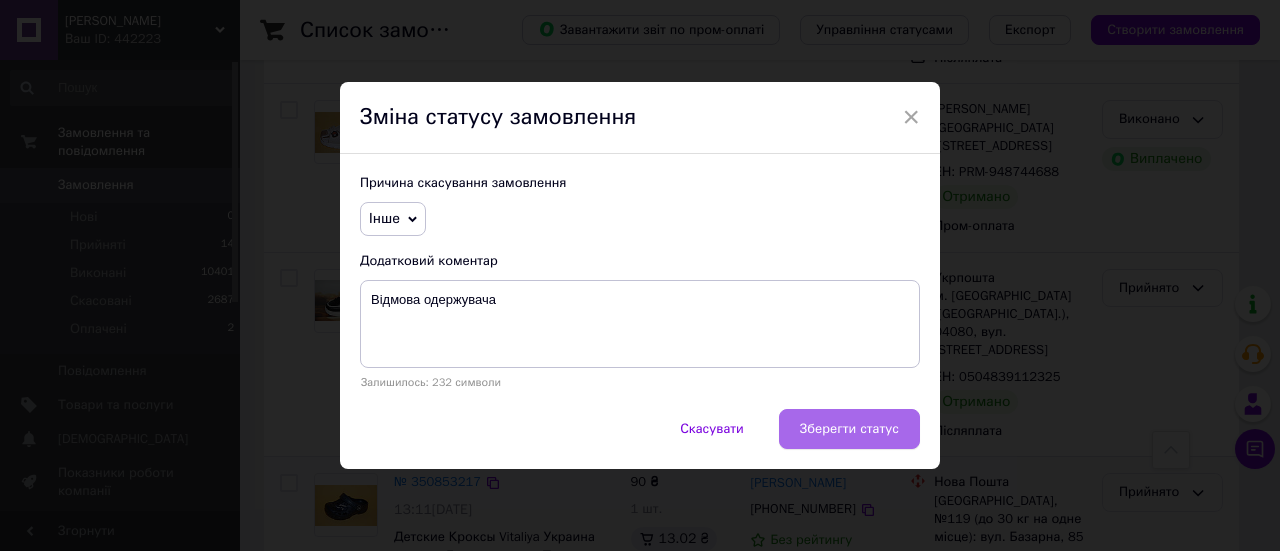 click on "Зберегти статус" at bounding box center [849, 429] 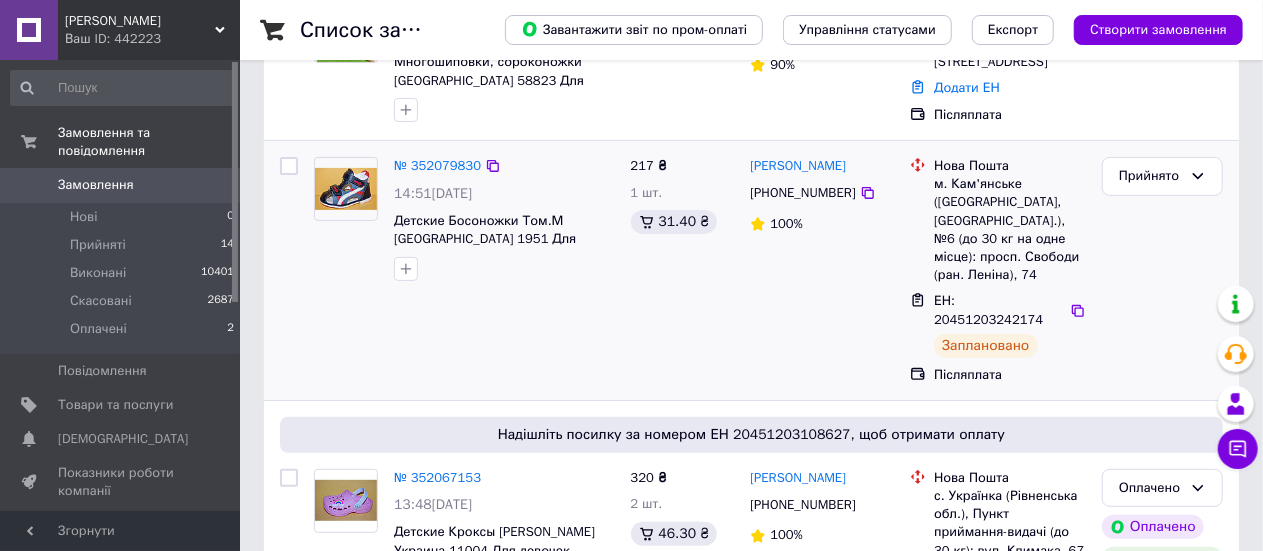 scroll, scrollTop: 0, scrollLeft: 0, axis: both 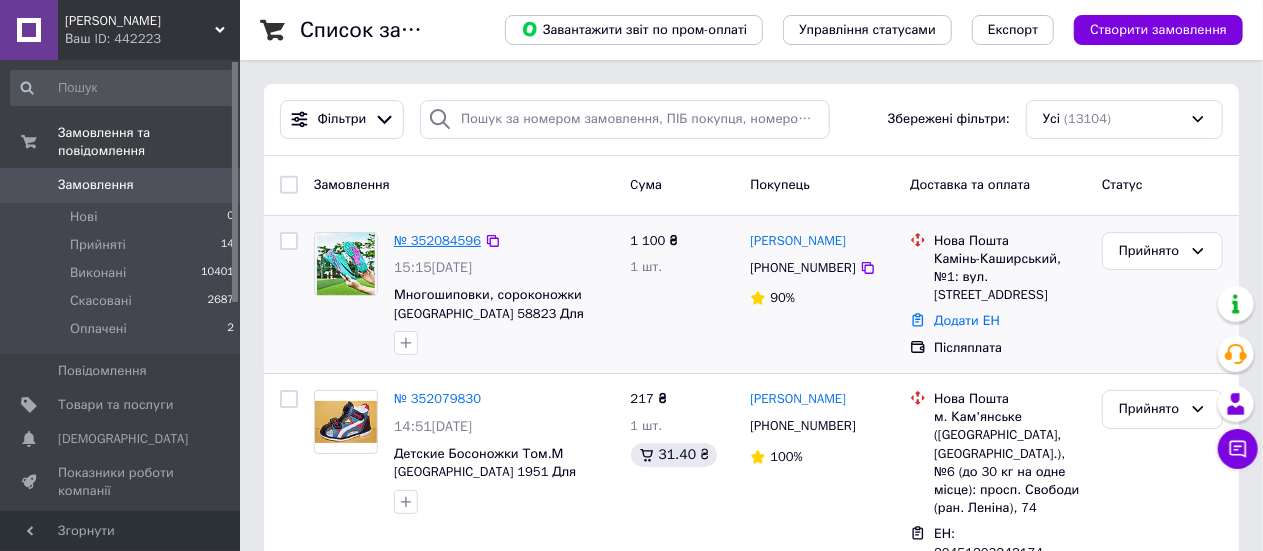 click on "№ 352084596" at bounding box center [437, 240] 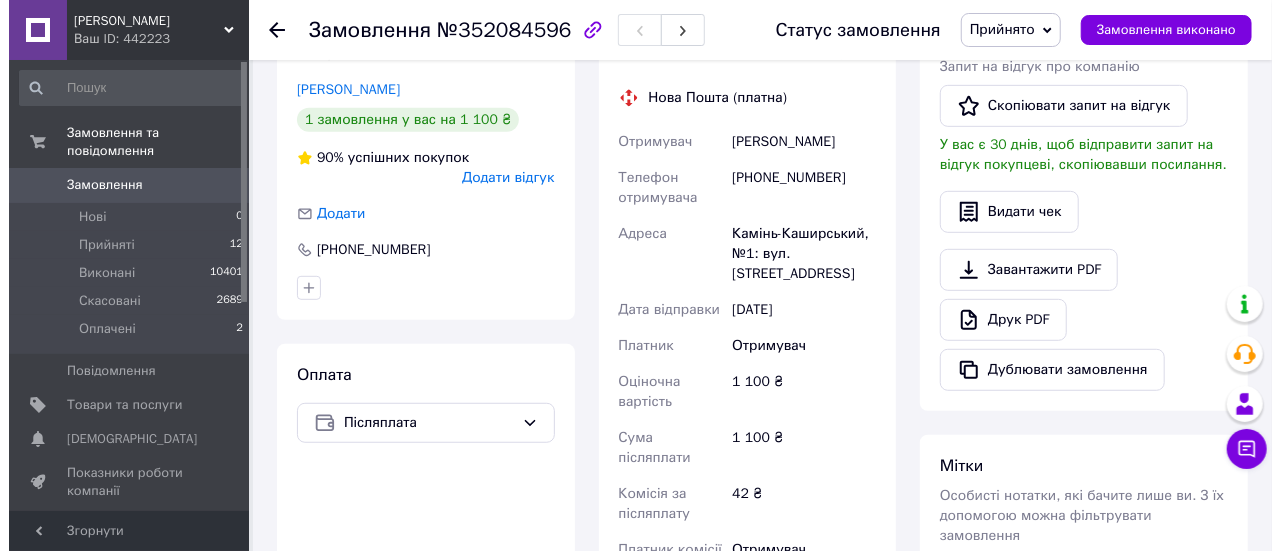 scroll, scrollTop: 233, scrollLeft: 0, axis: vertical 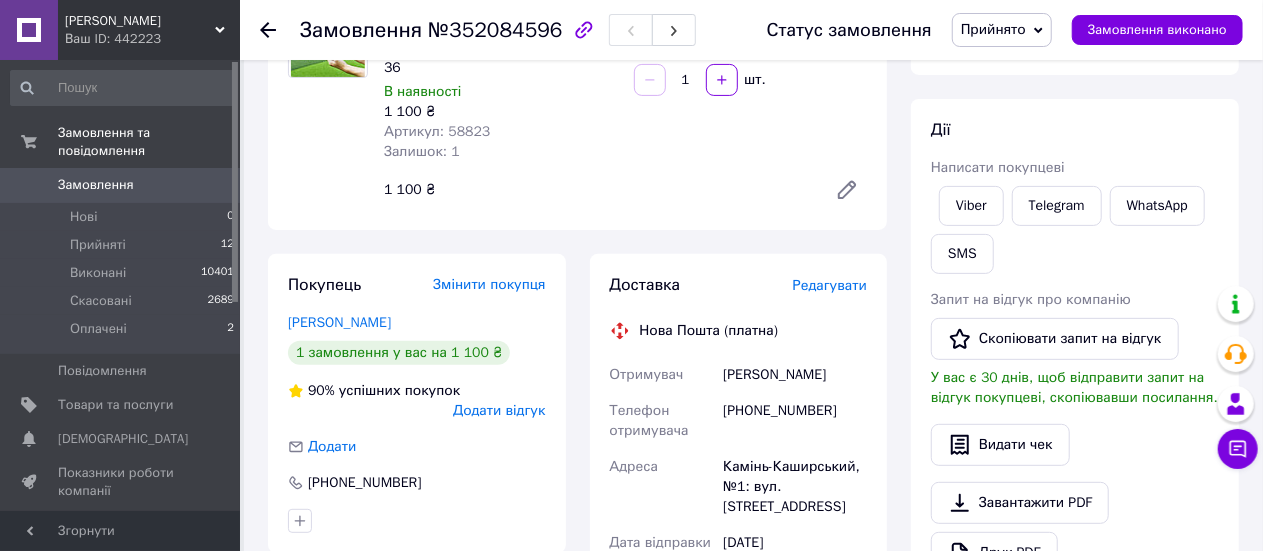 click on "Редагувати" at bounding box center [830, 285] 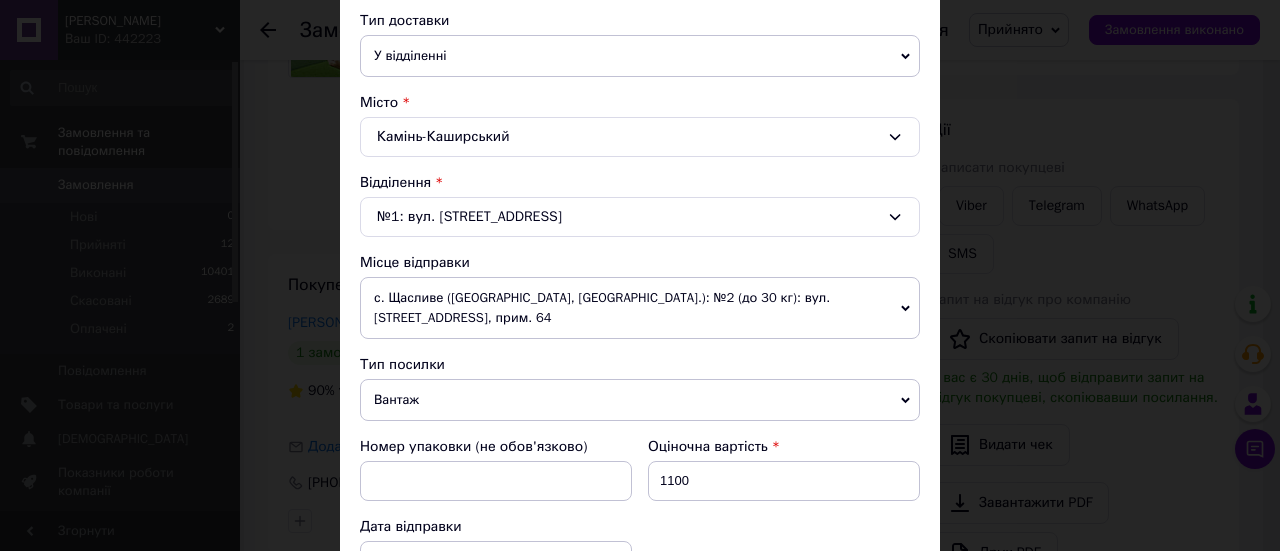 scroll, scrollTop: 466, scrollLeft: 0, axis: vertical 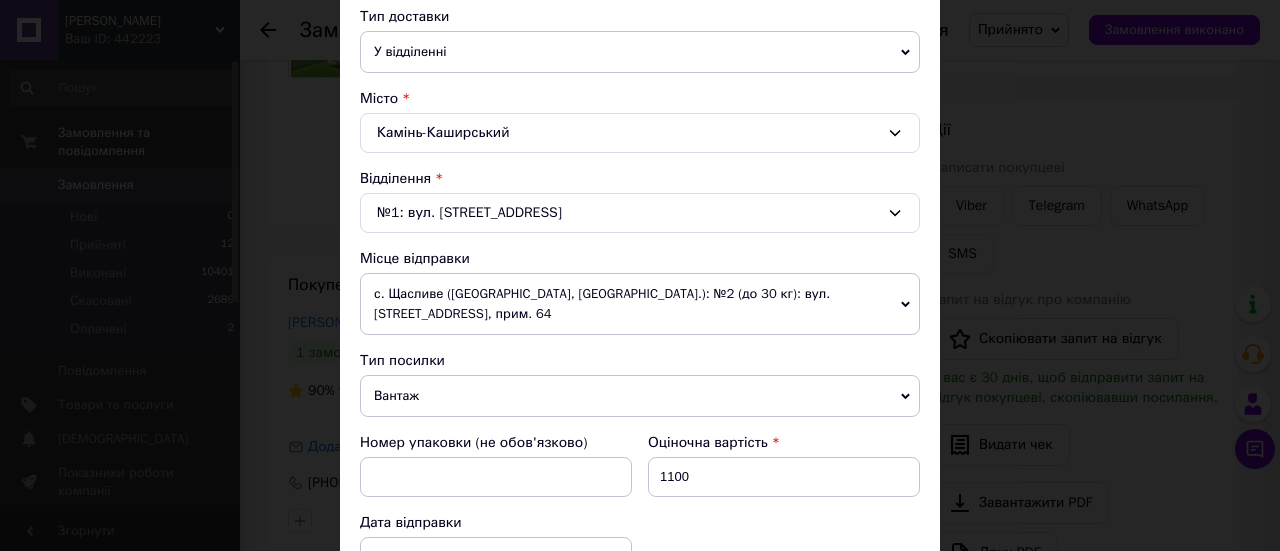 click on "с. Щасливе ([GEOGRAPHIC_DATA], [GEOGRAPHIC_DATA].): №2 (до 30 кг): вул. [STREET_ADDRESS], прим. 64" at bounding box center [640, 304] 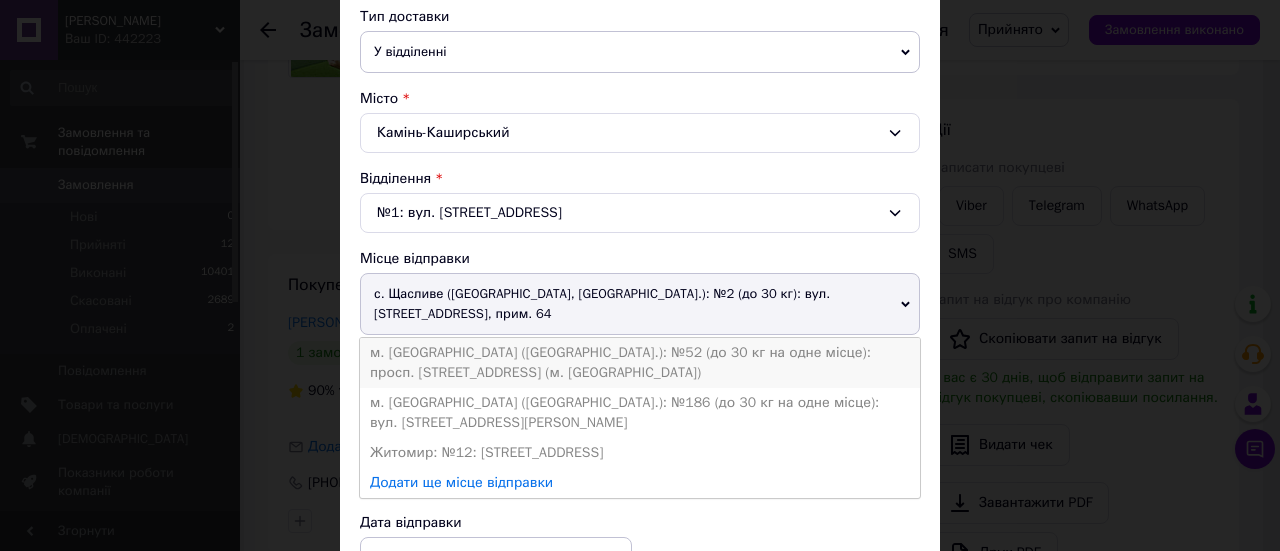 click on "м. Київ (Київська обл.): №52 (до 30 кг на одне місце): просп. М.Бажана, 3 (м. Харківська)" at bounding box center [640, 363] 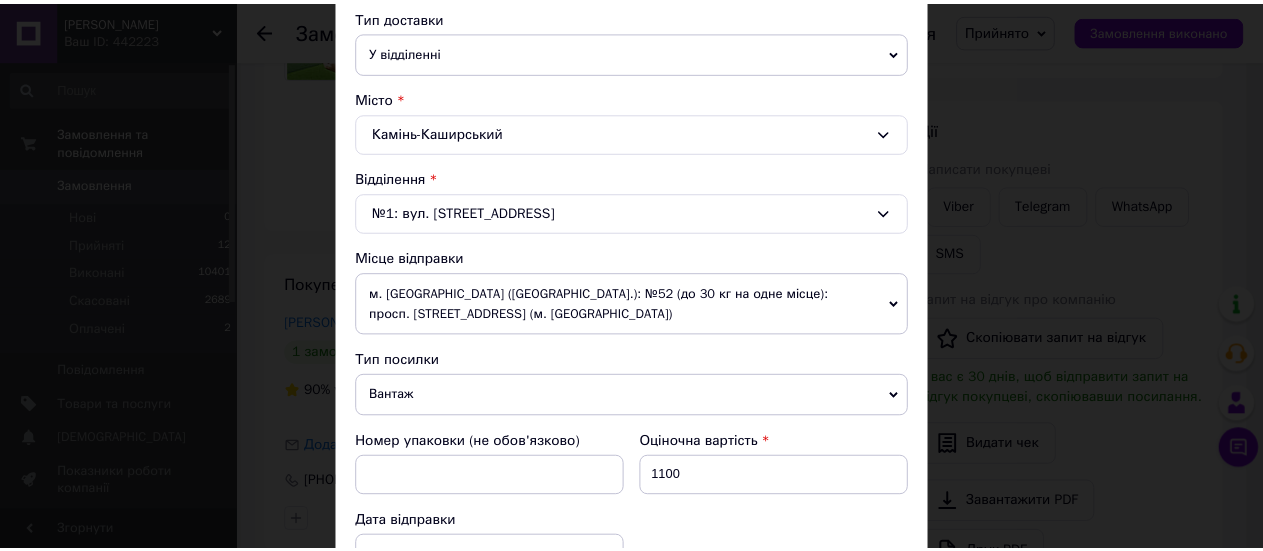 scroll, scrollTop: 1166, scrollLeft: 0, axis: vertical 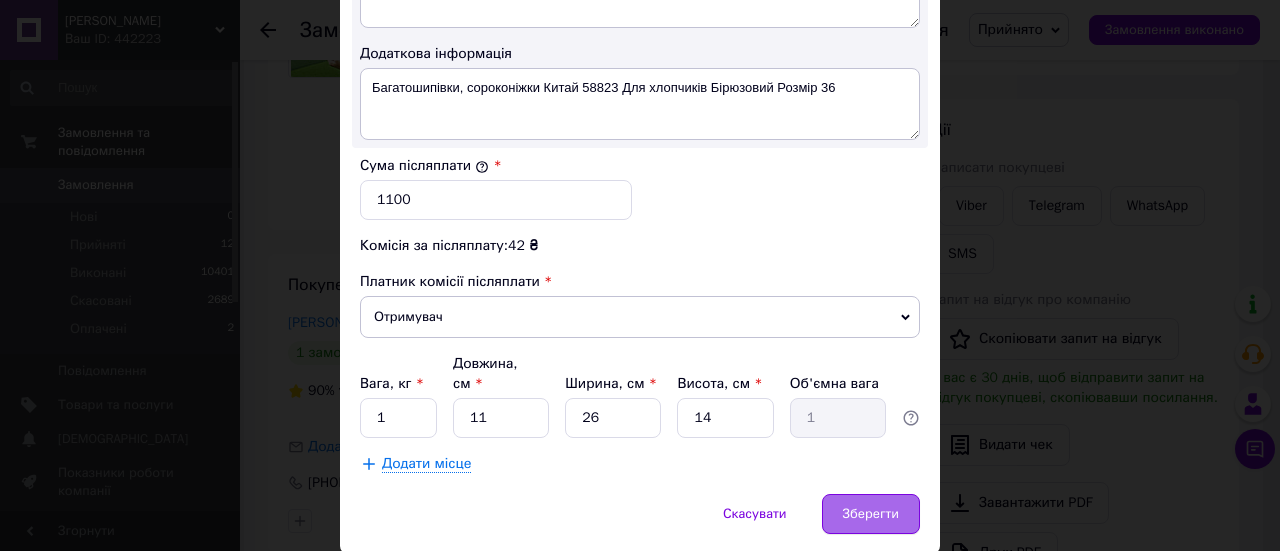 click on "Зберегти" at bounding box center [871, 514] 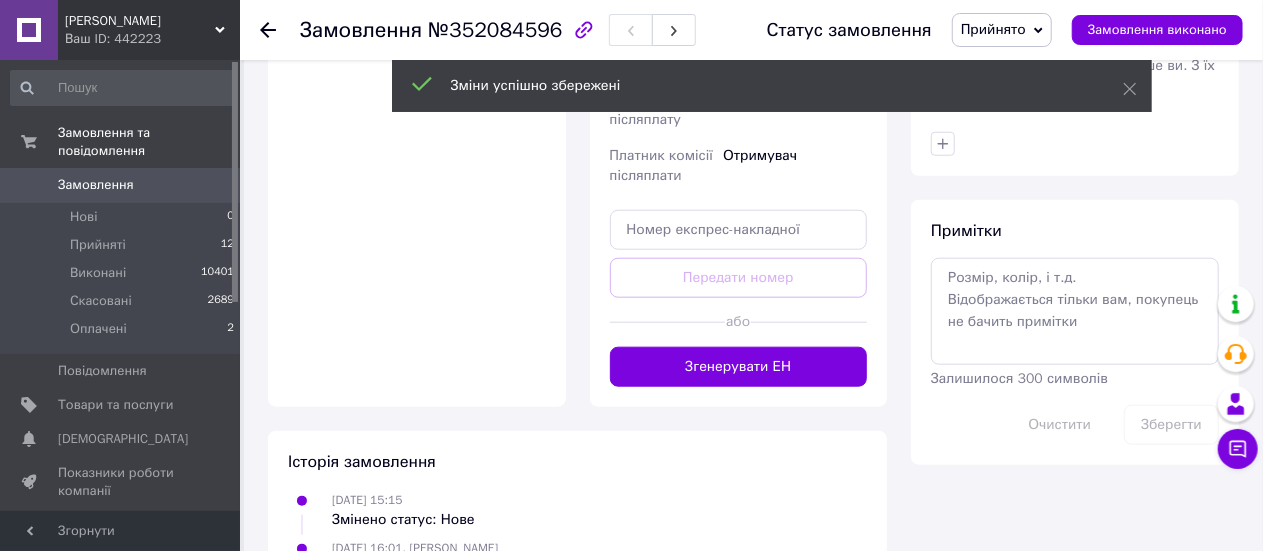 scroll, scrollTop: 933, scrollLeft: 0, axis: vertical 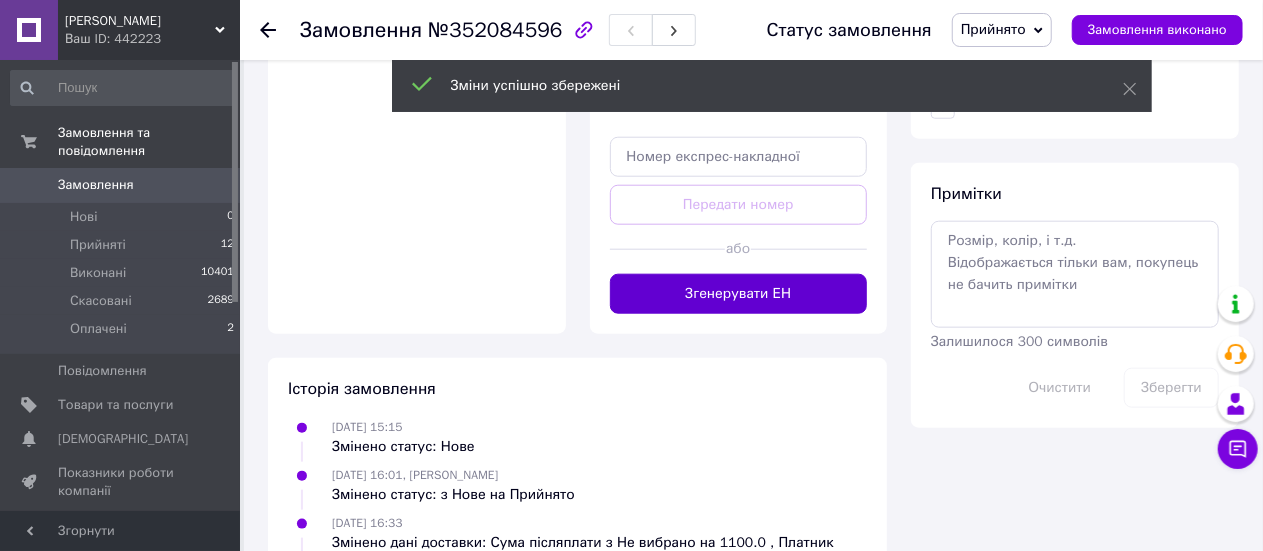 click on "Згенерувати ЕН" at bounding box center [739, 294] 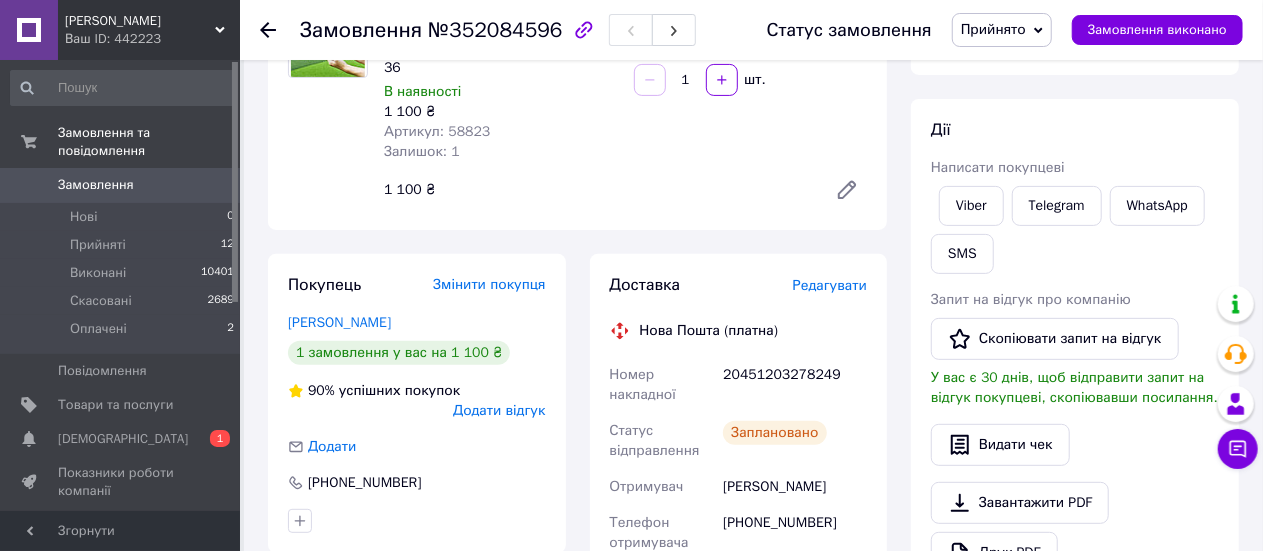 scroll, scrollTop: 466, scrollLeft: 0, axis: vertical 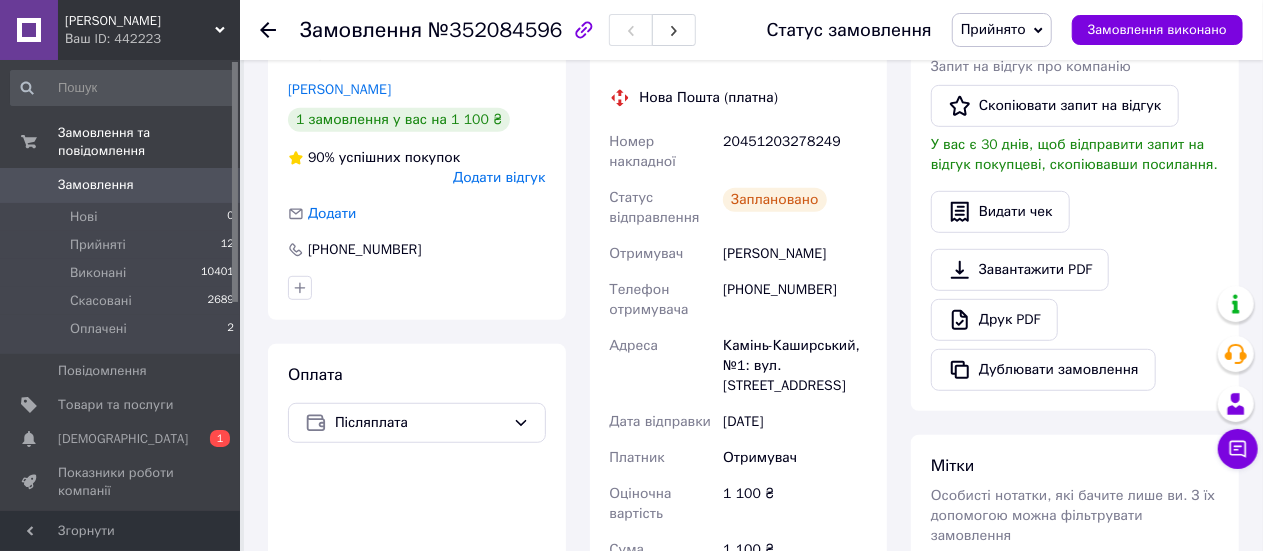 click 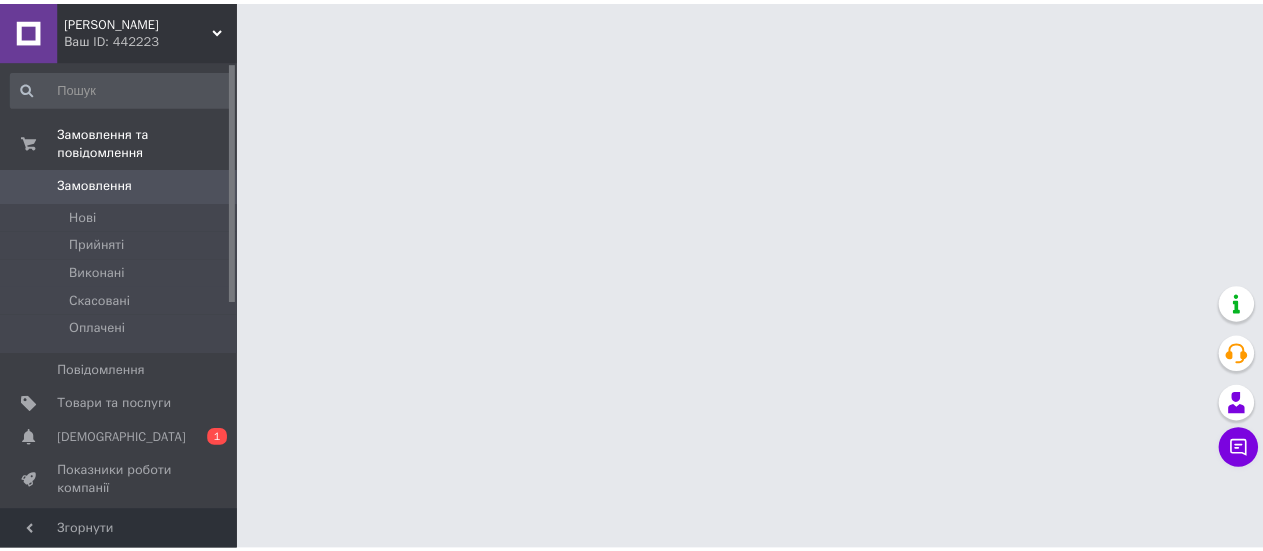 scroll, scrollTop: 0, scrollLeft: 0, axis: both 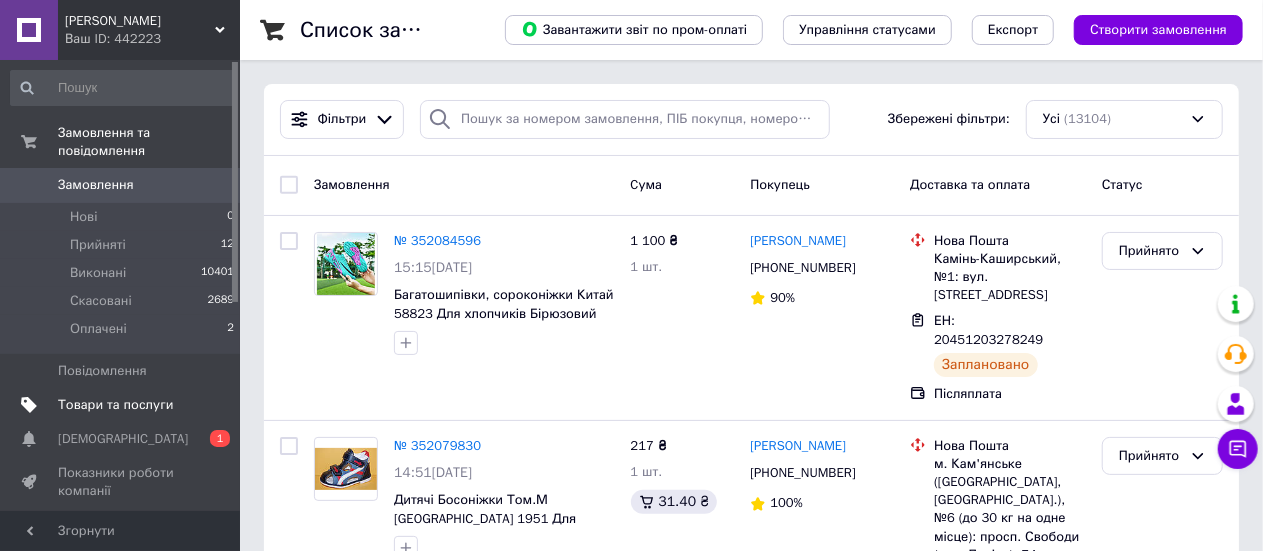 click on "Товари та послуги" at bounding box center (115, 405) 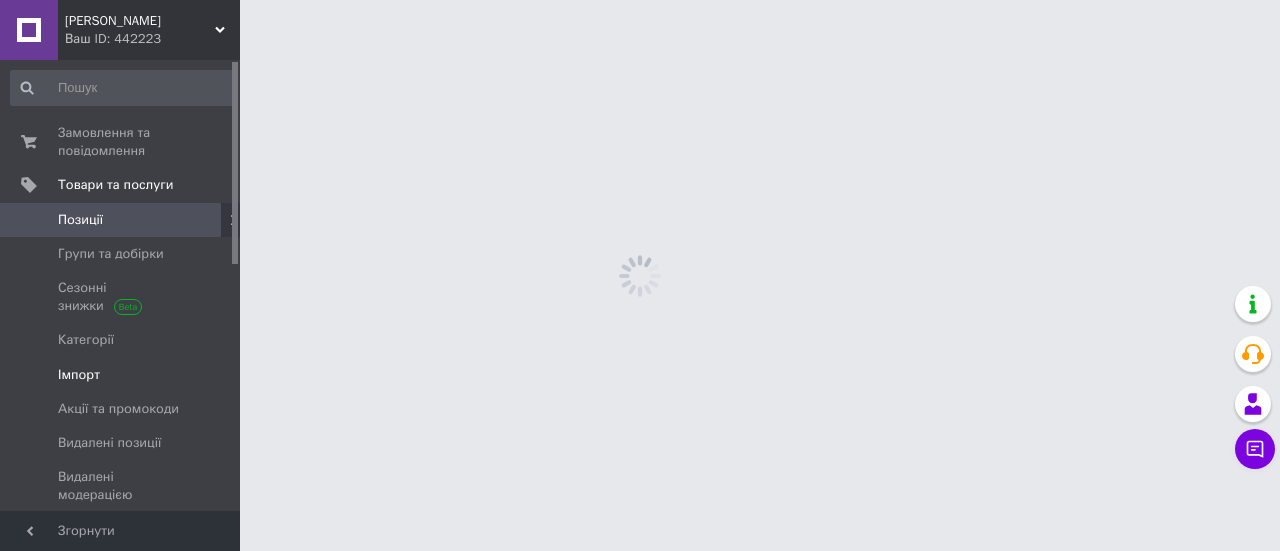 click on "Імпорт" at bounding box center (123, 375) 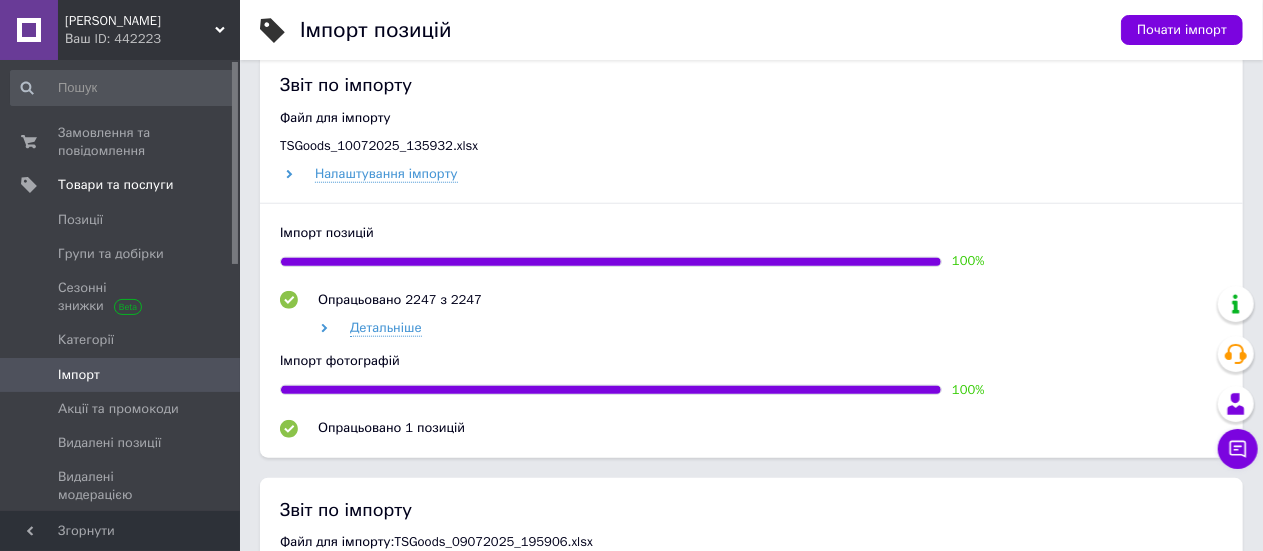 scroll, scrollTop: 933, scrollLeft: 0, axis: vertical 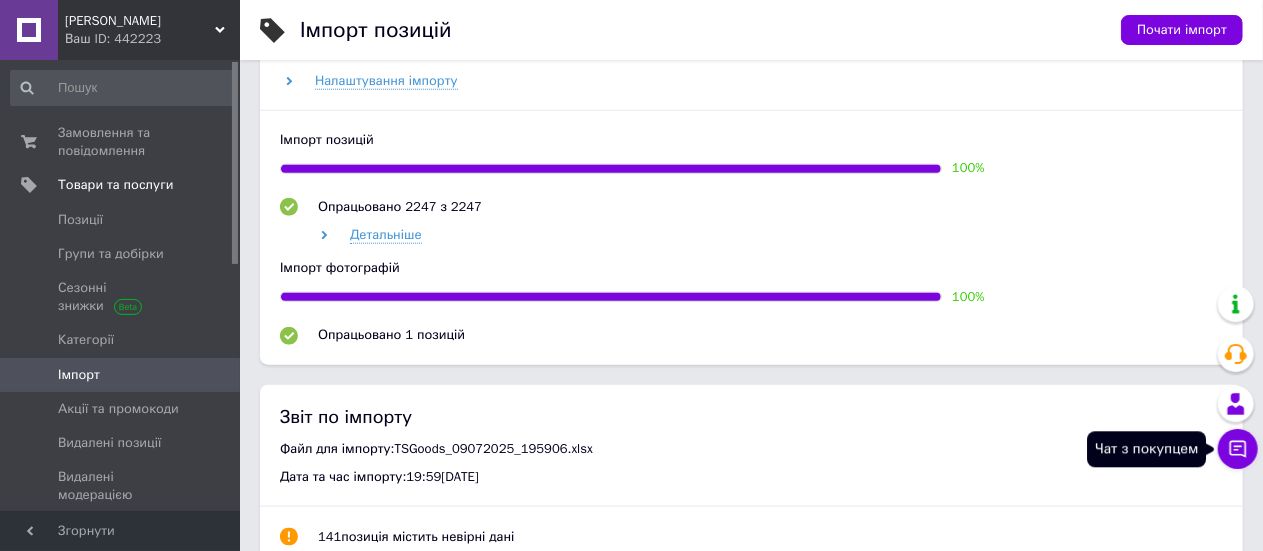 click 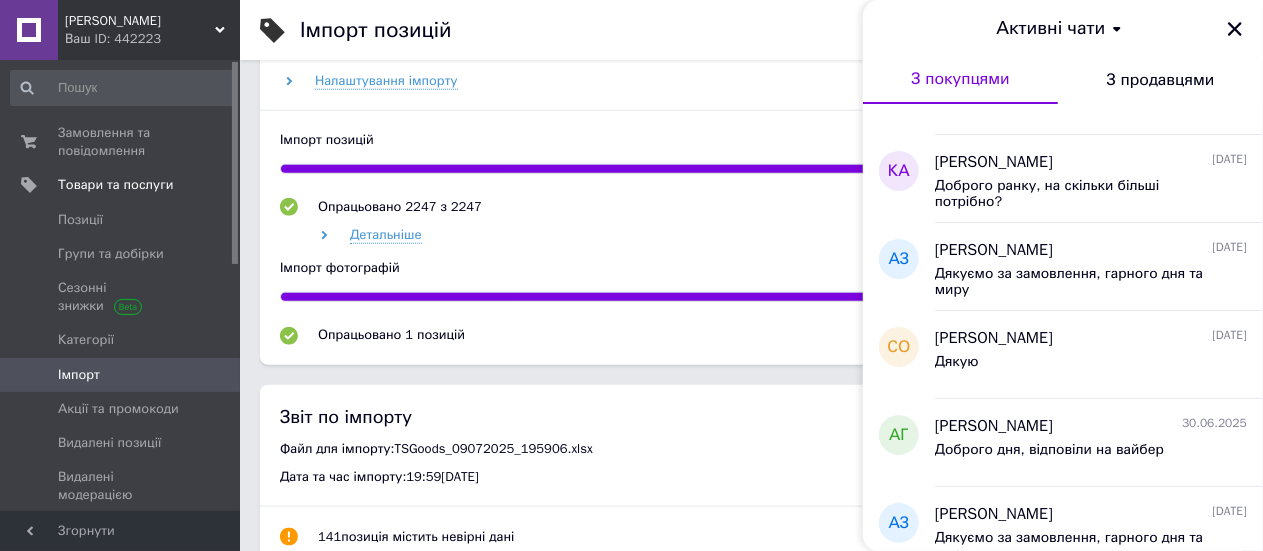scroll, scrollTop: 0, scrollLeft: 0, axis: both 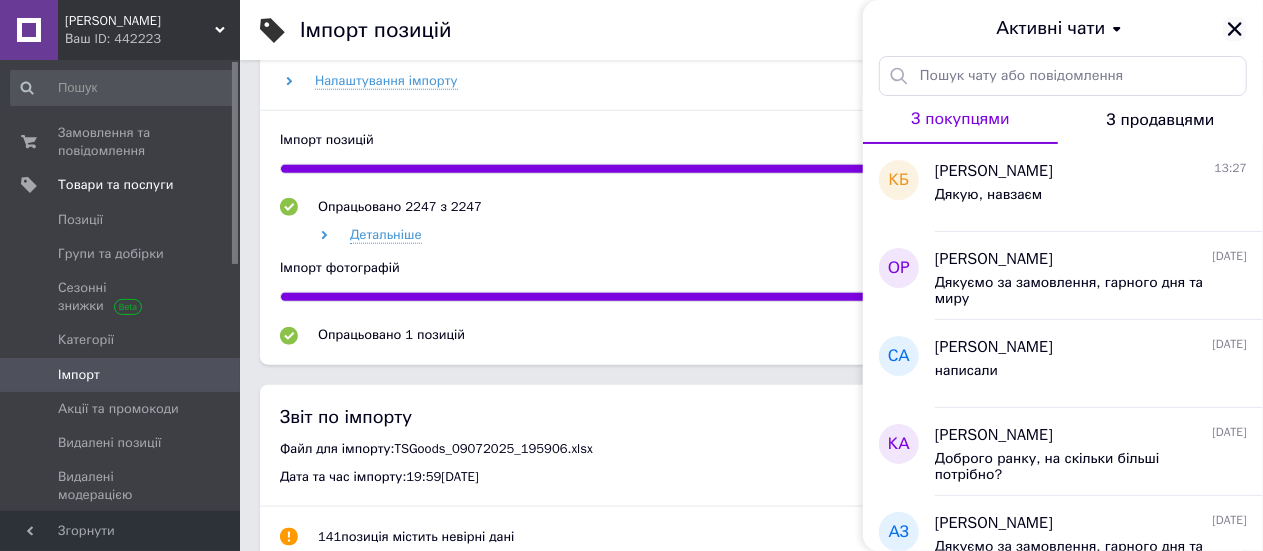 click 